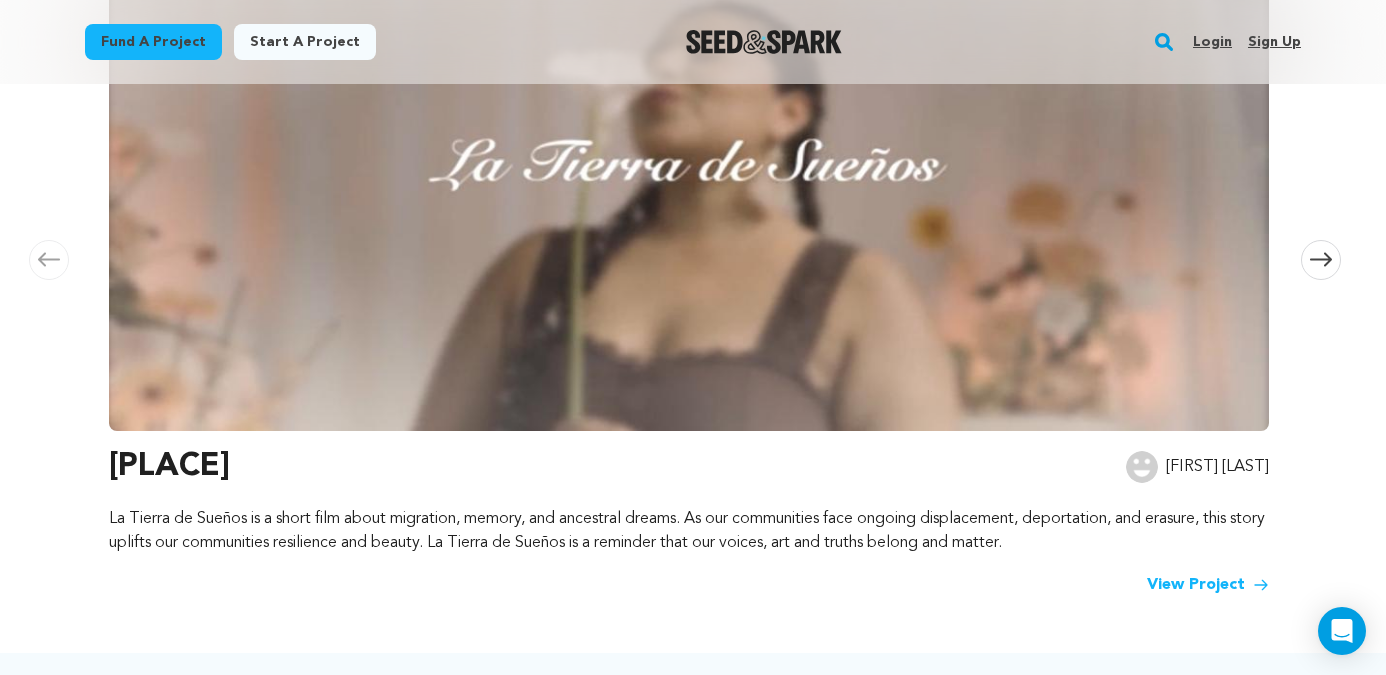 scroll, scrollTop: 521, scrollLeft: 0, axis: vertical 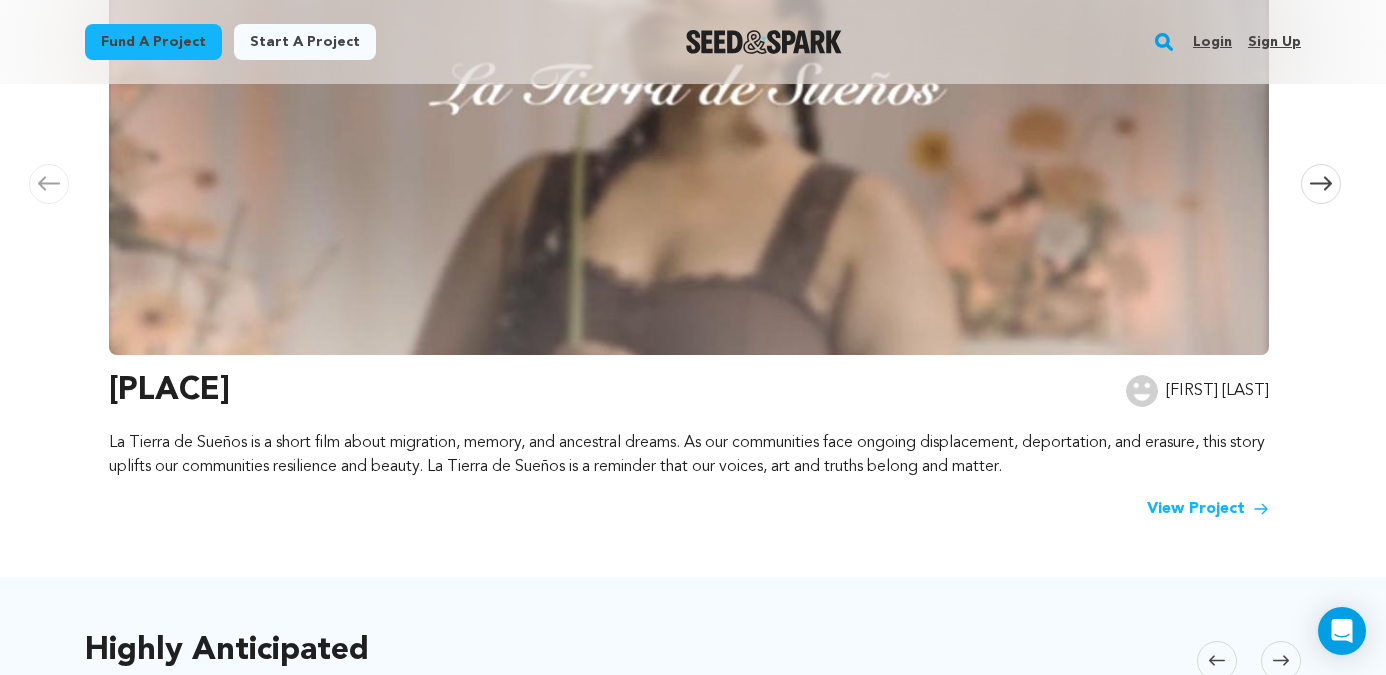 click on "View Project" at bounding box center (1208, 509) 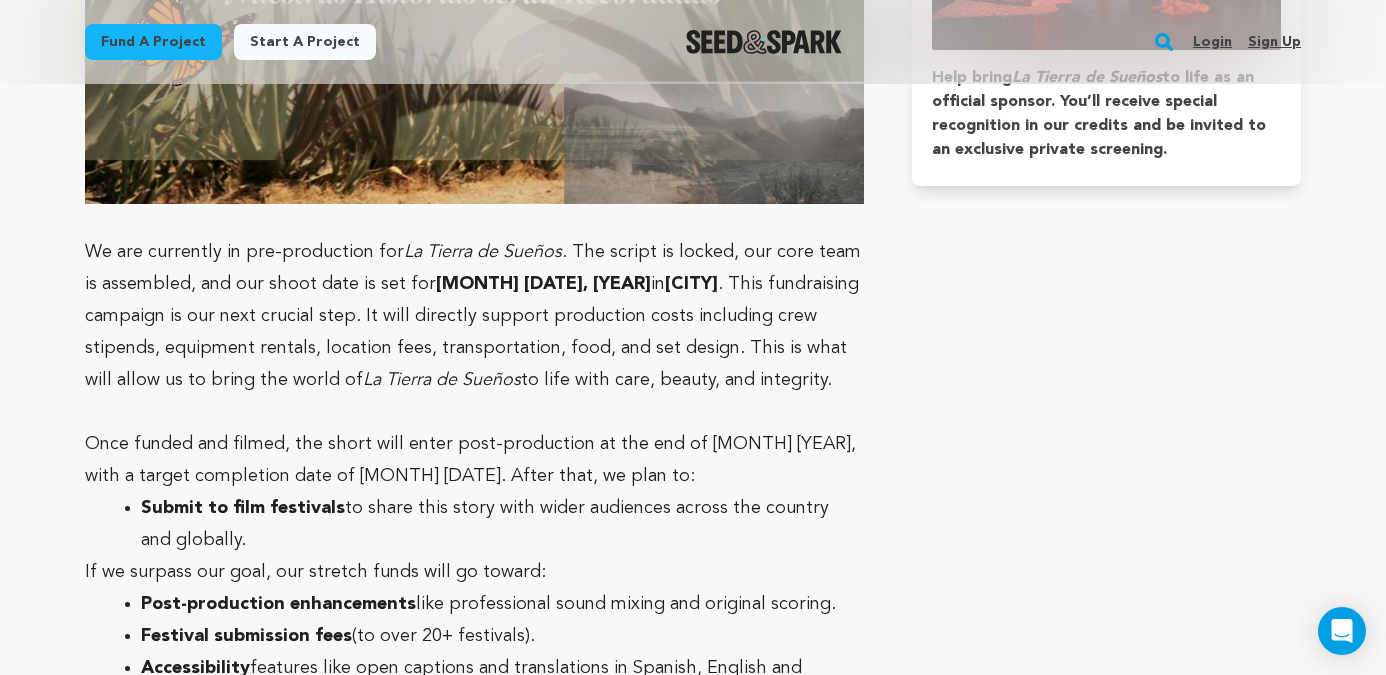 scroll, scrollTop: 5598, scrollLeft: 0, axis: vertical 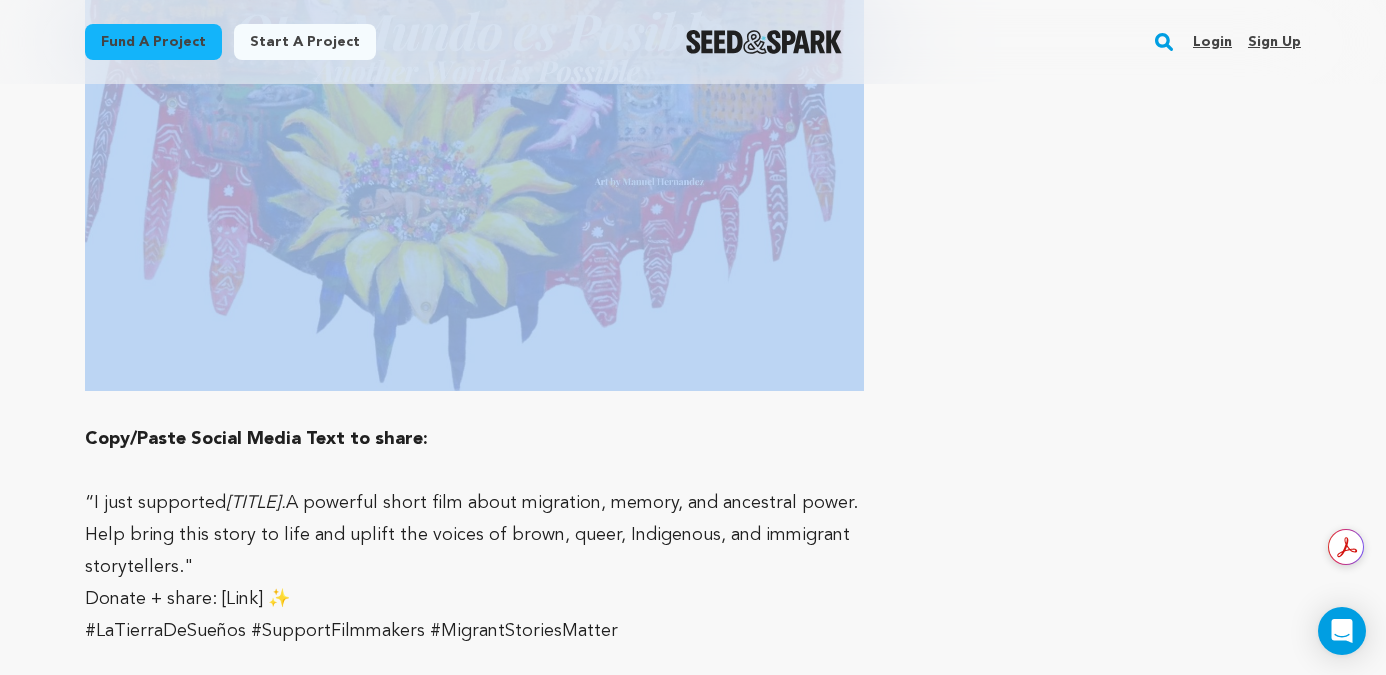 drag, startPoint x: 86, startPoint y: 214, endPoint x: 599, endPoint y: 123, distance: 521.00867 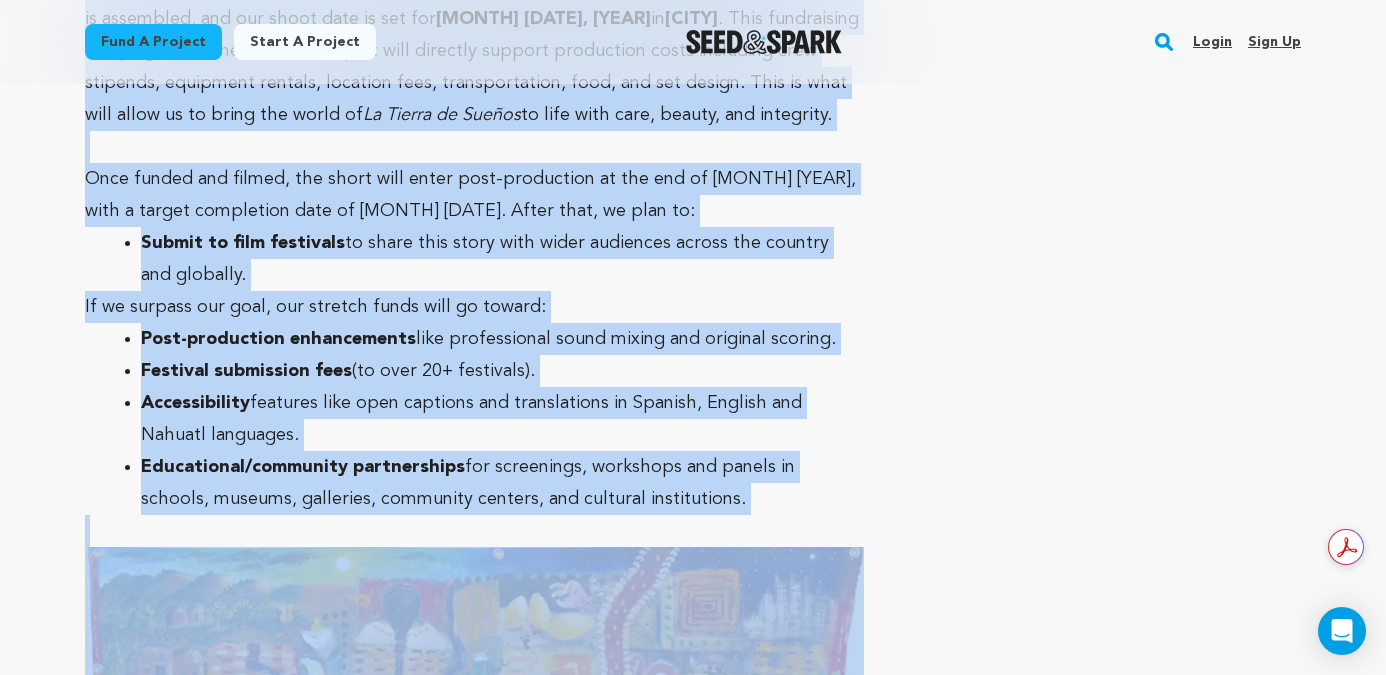 scroll, scrollTop: 5786, scrollLeft: 0, axis: vertical 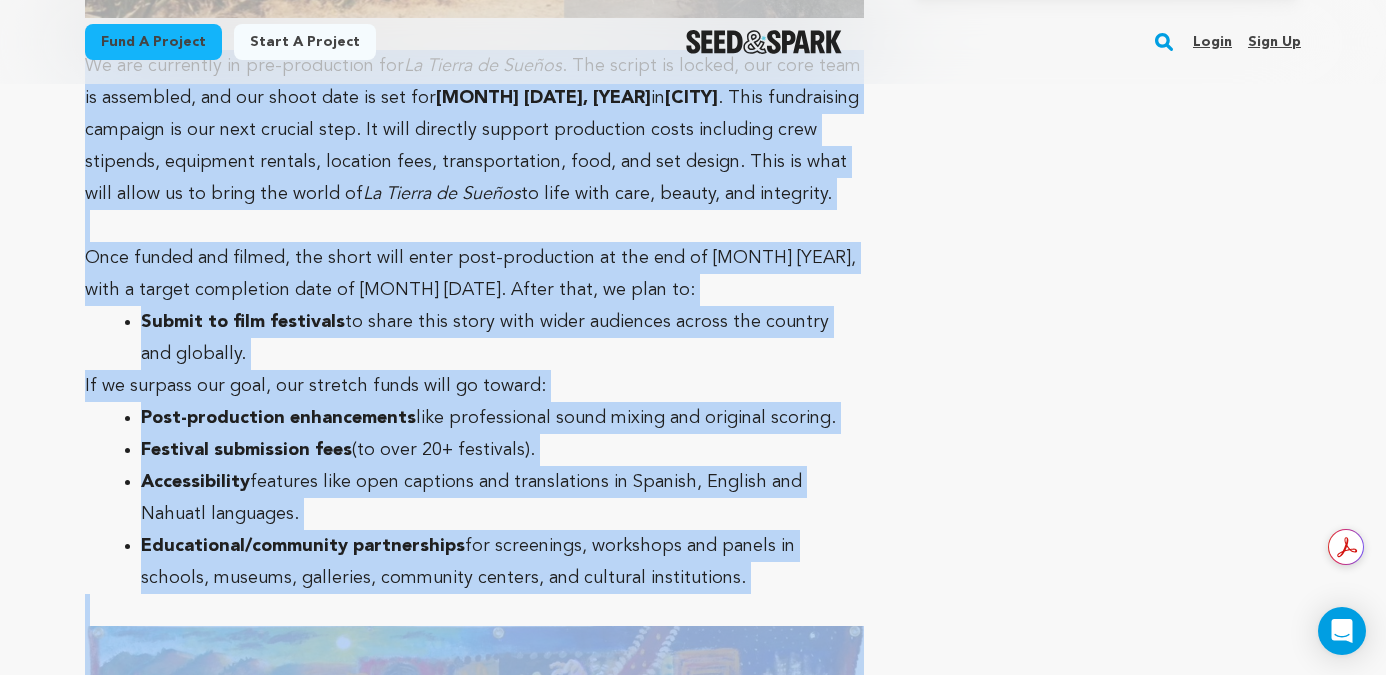 click on "Accessibility  features like open captions and translations in Spanish, English and Nahuatl languages." at bounding box center (490, 498) 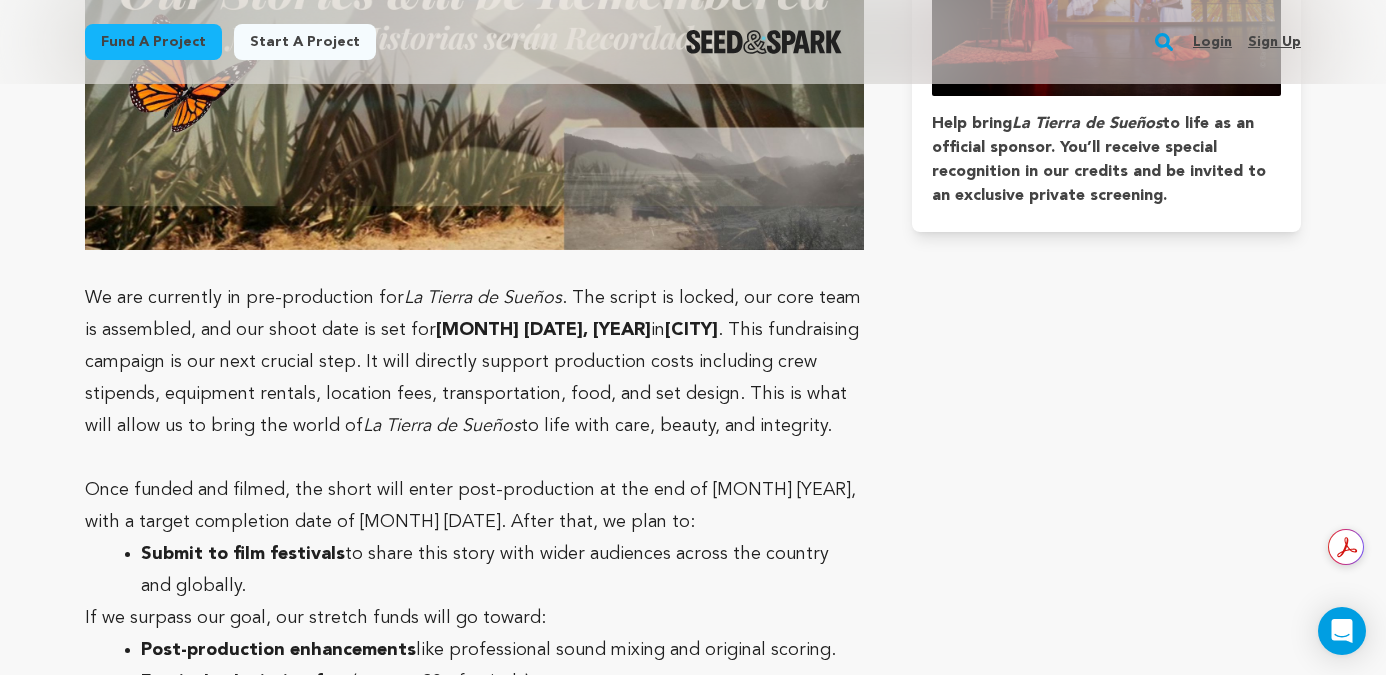 scroll, scrollTop: 5453, scrollLeft: 0, axis: vertical 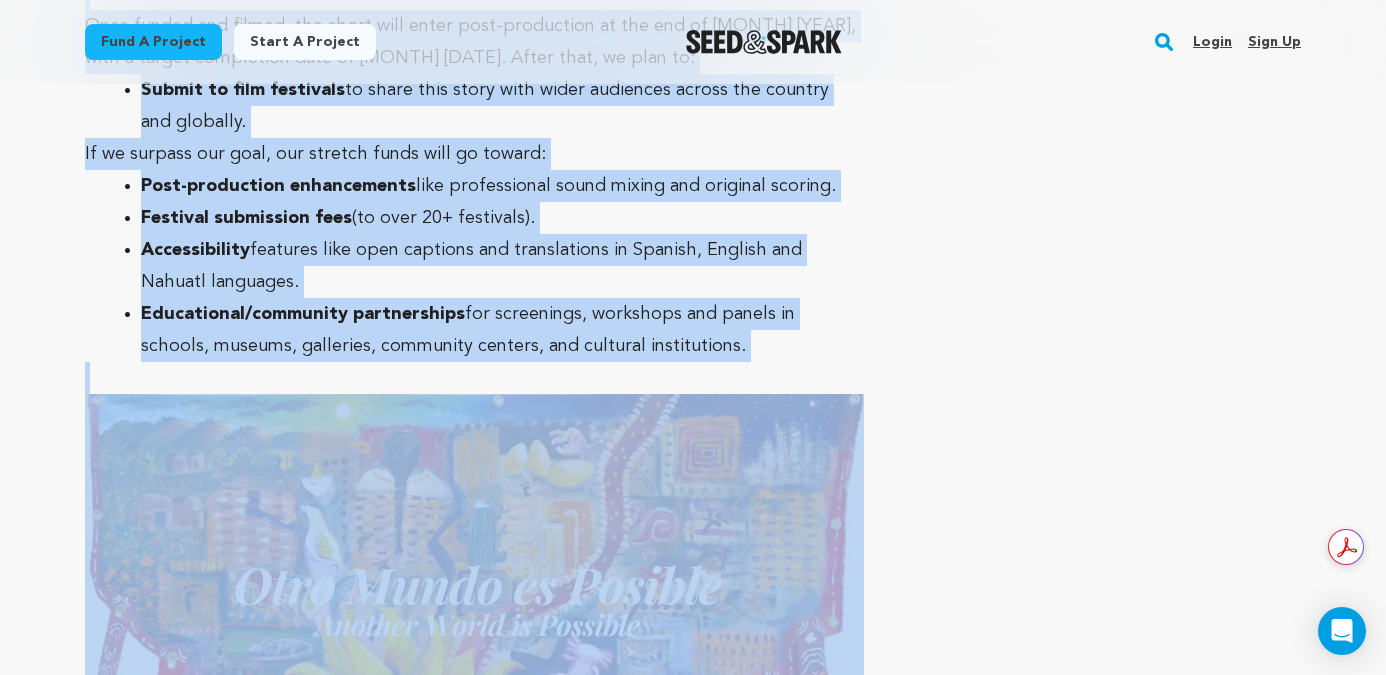 drag, startPoint x: 86, startPoint y: 359, endPoint x: 734, endPoint y: 313, distance: 649.6307 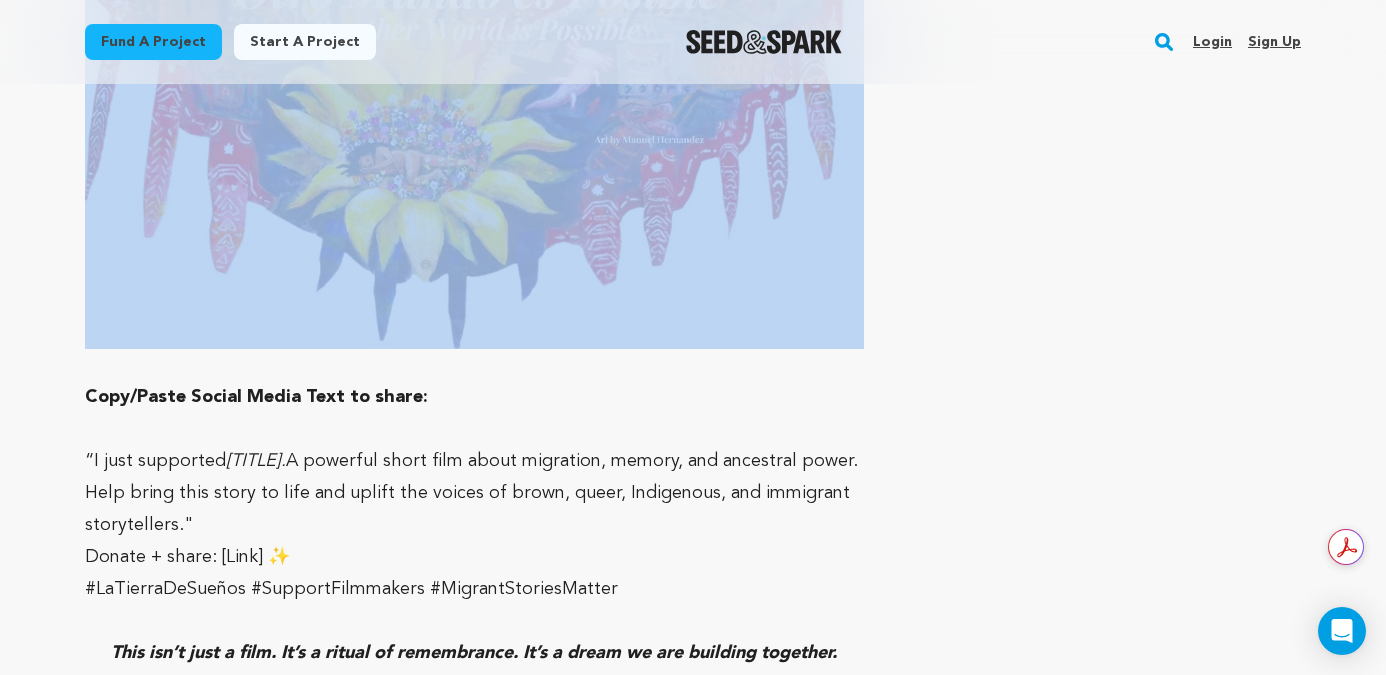 scroll, scrollTop: 6761, scrollLeft: 0, axis: vertical 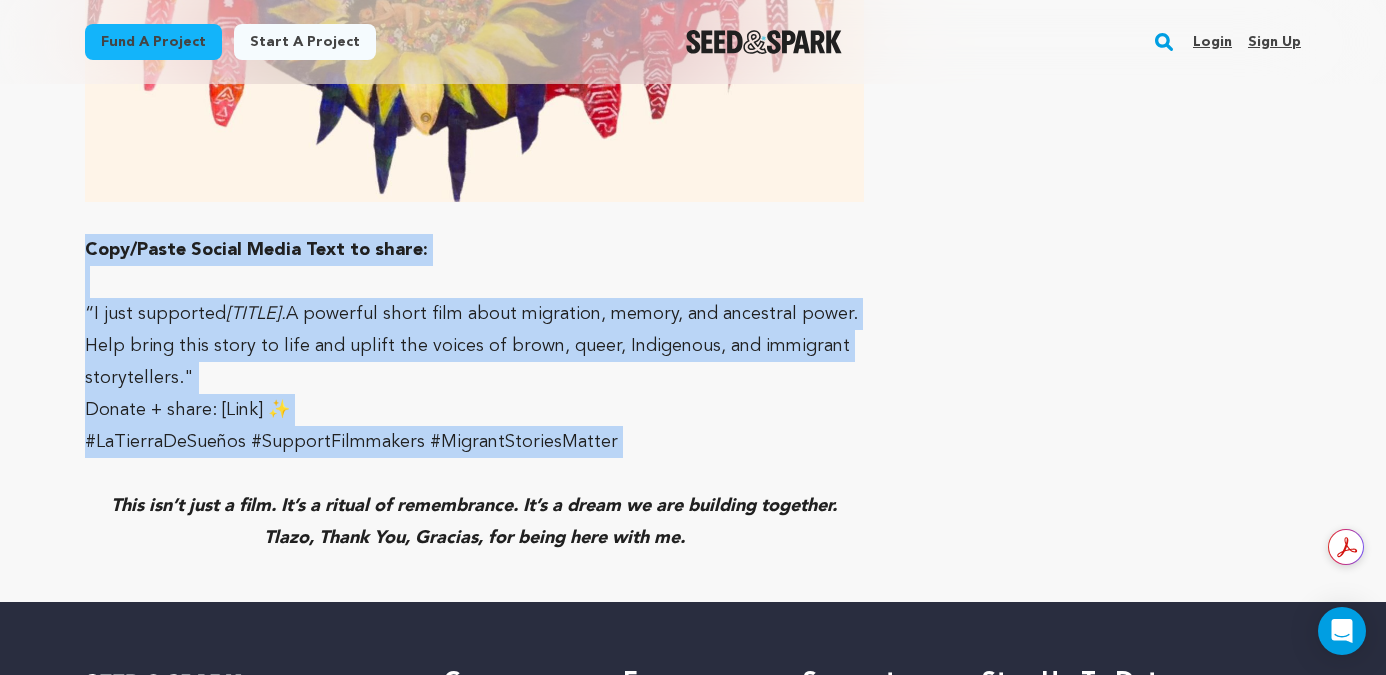 drag, startPoint x: 84, startPoint y: 219, endPoint x: 699, endPoint y: 420, distance: 647.0131 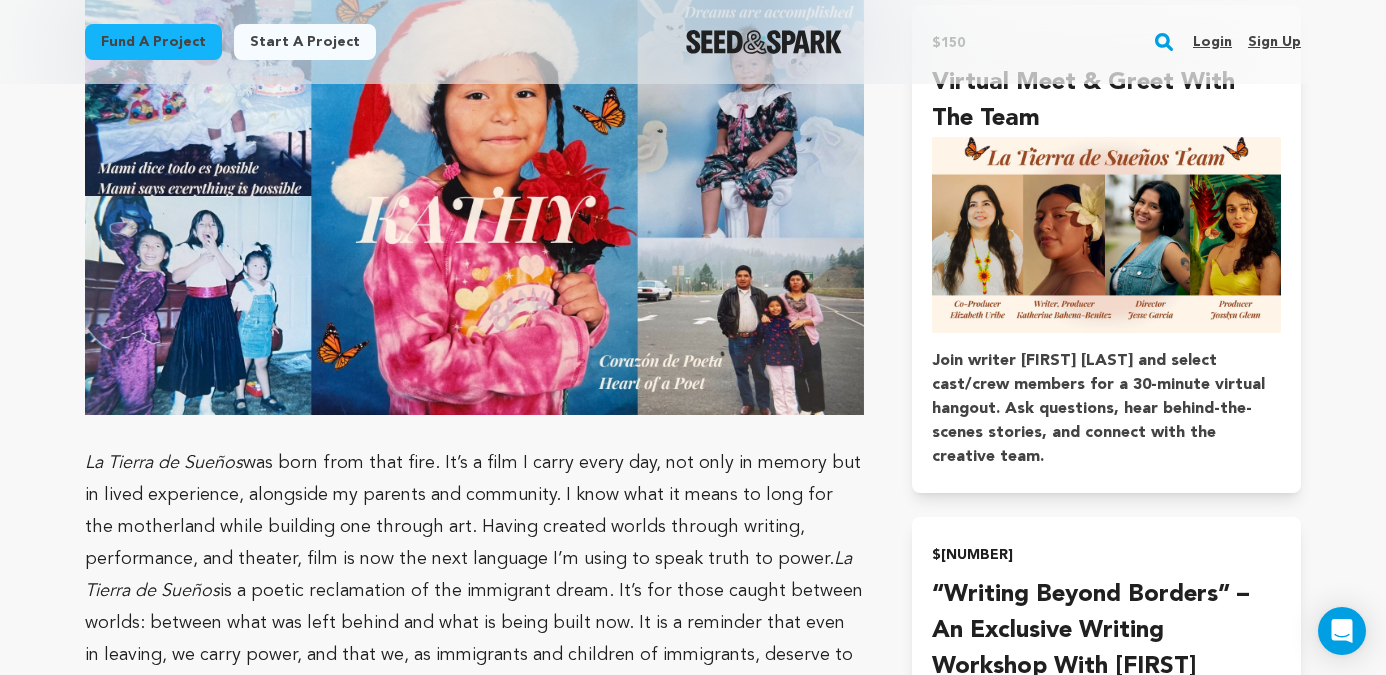 scroll, scrollTop: 3672, scrollLeft: 0, axis: vertical 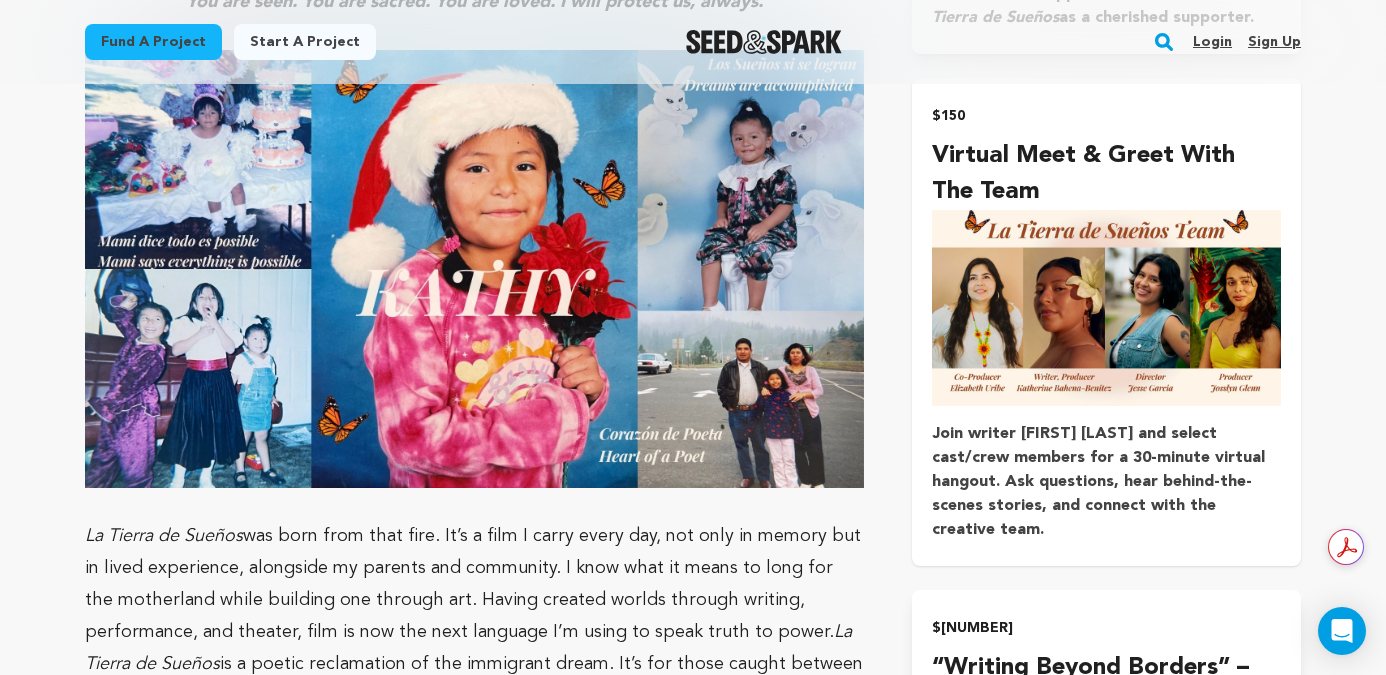 drag, startPoint x: 1051, startPoint y: 495, endPoint x: 939, endPoint y: 416, distance: 137.05838 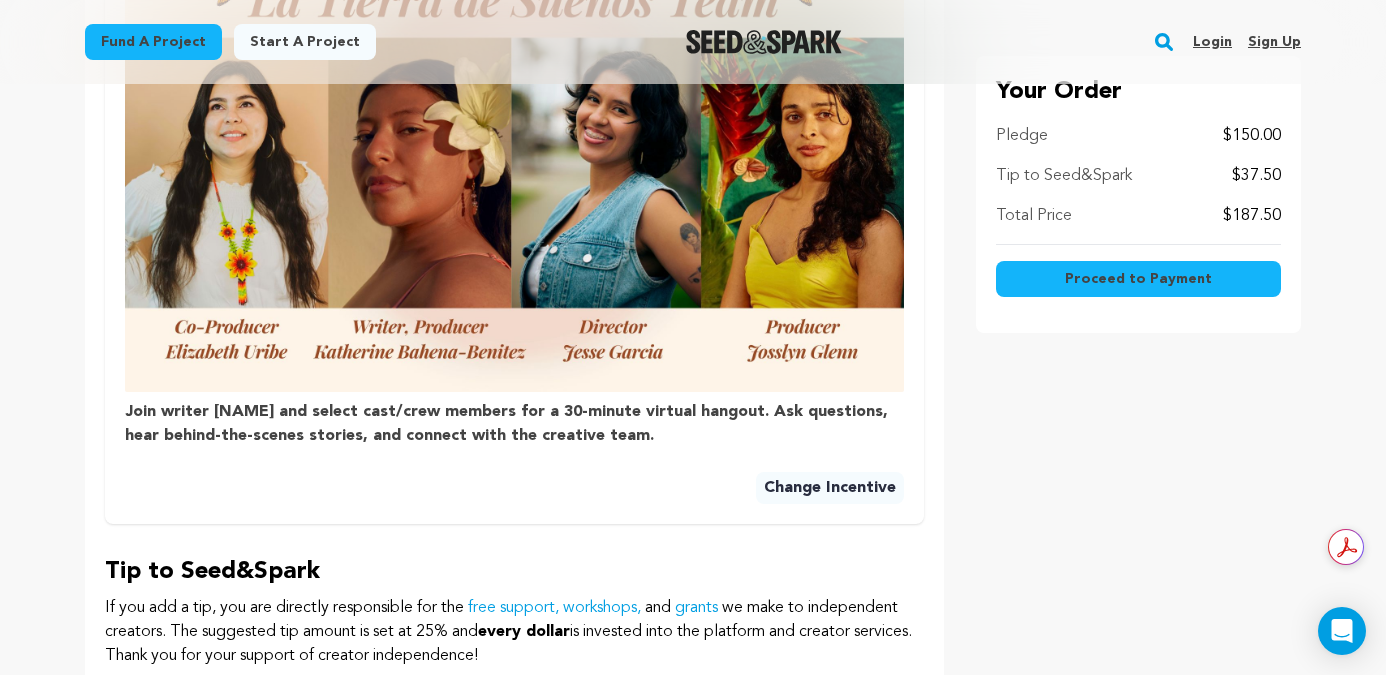 scroll, scrollTop: 883, scrollLeft: 0, axis: vertical 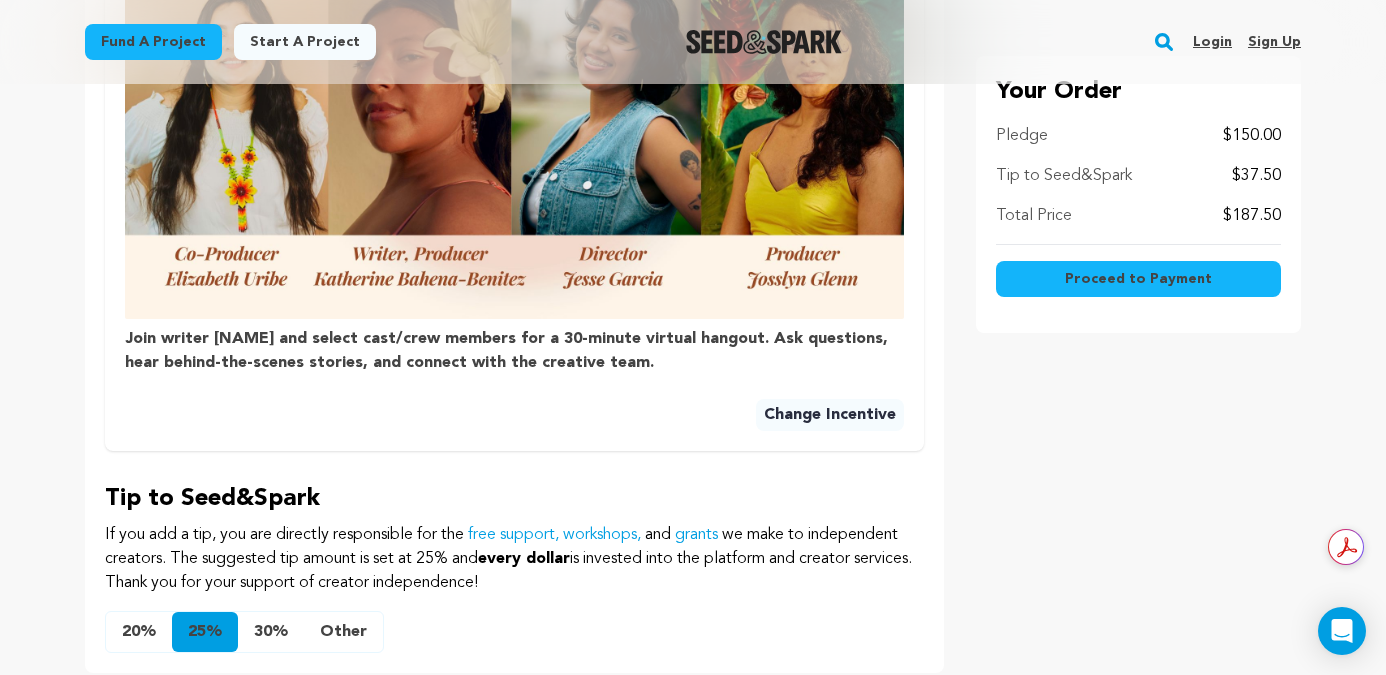 drag, startPoint x: 766, startPoint y: 362, endPoint x: 122, endPoint y: 336, distance: 644.52466 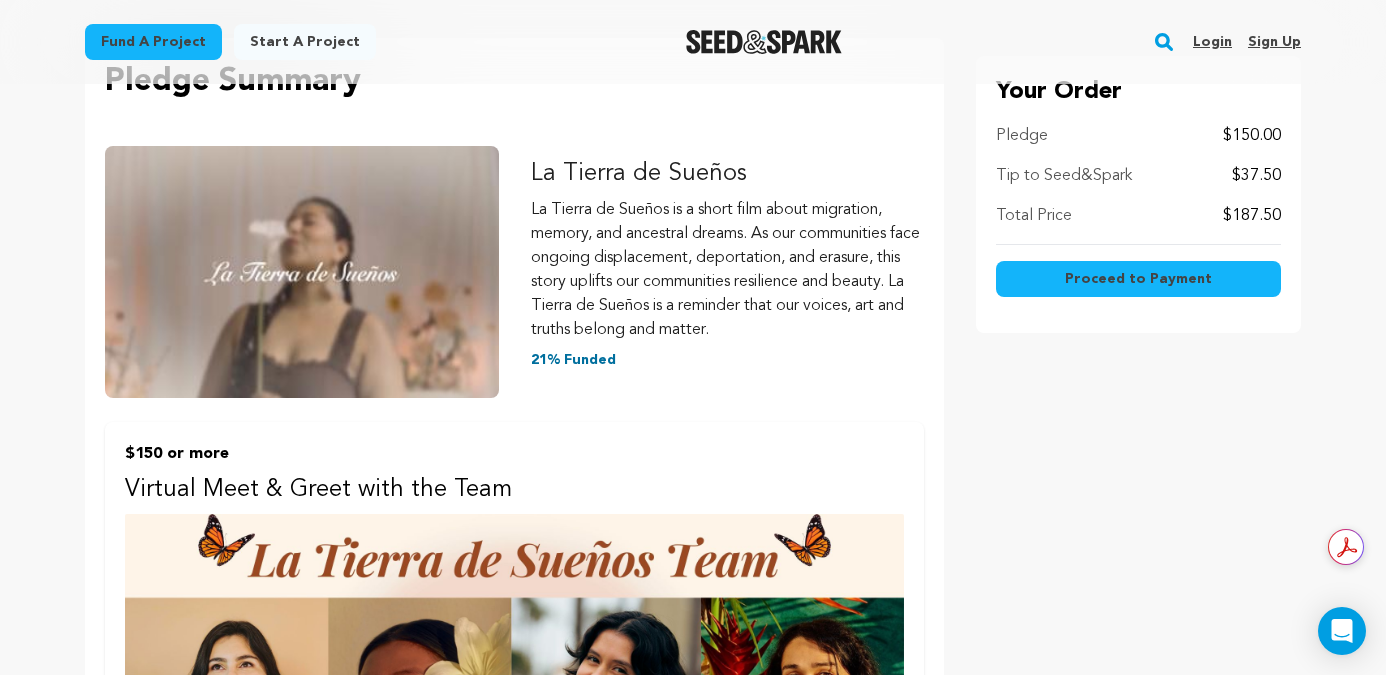 scroll, scrollTop: 0, scrollLeft: 0, axis: both 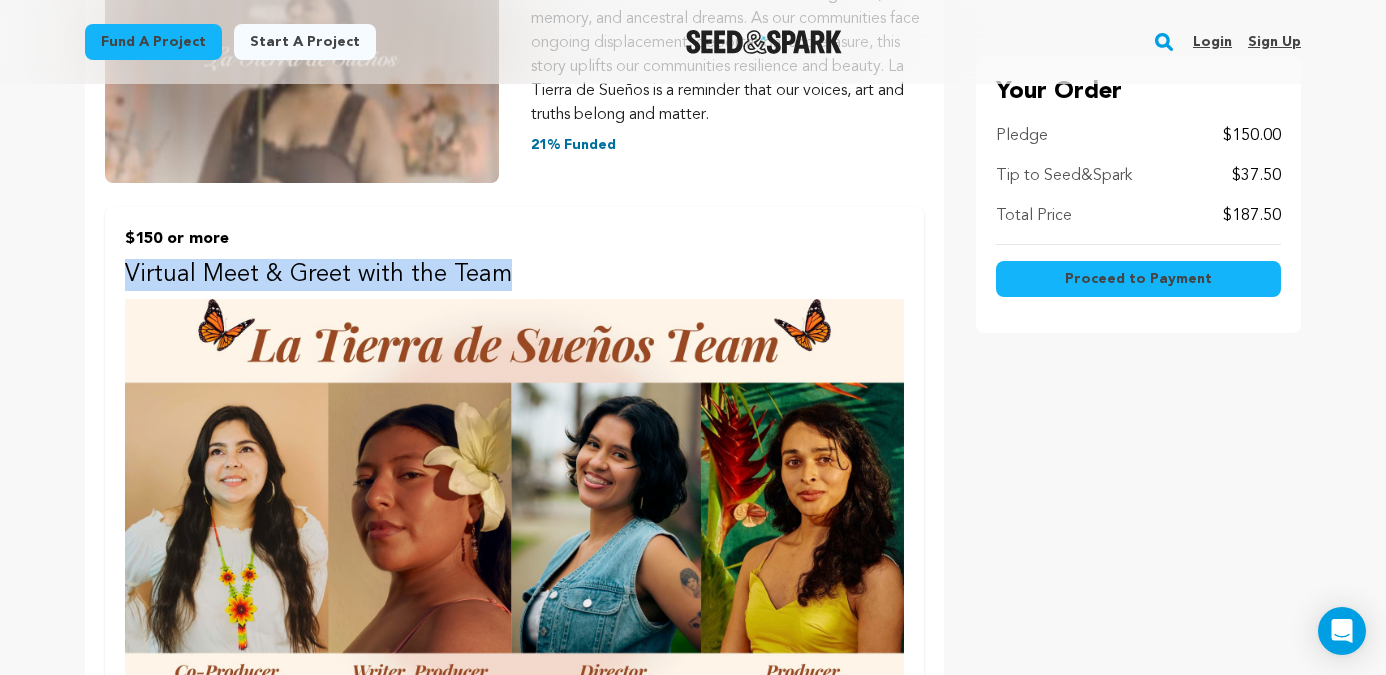 drag, startPoint x: 514, startPoint y: 273, endPoint x: 106, endPoint y: 269, distance: 408.0196 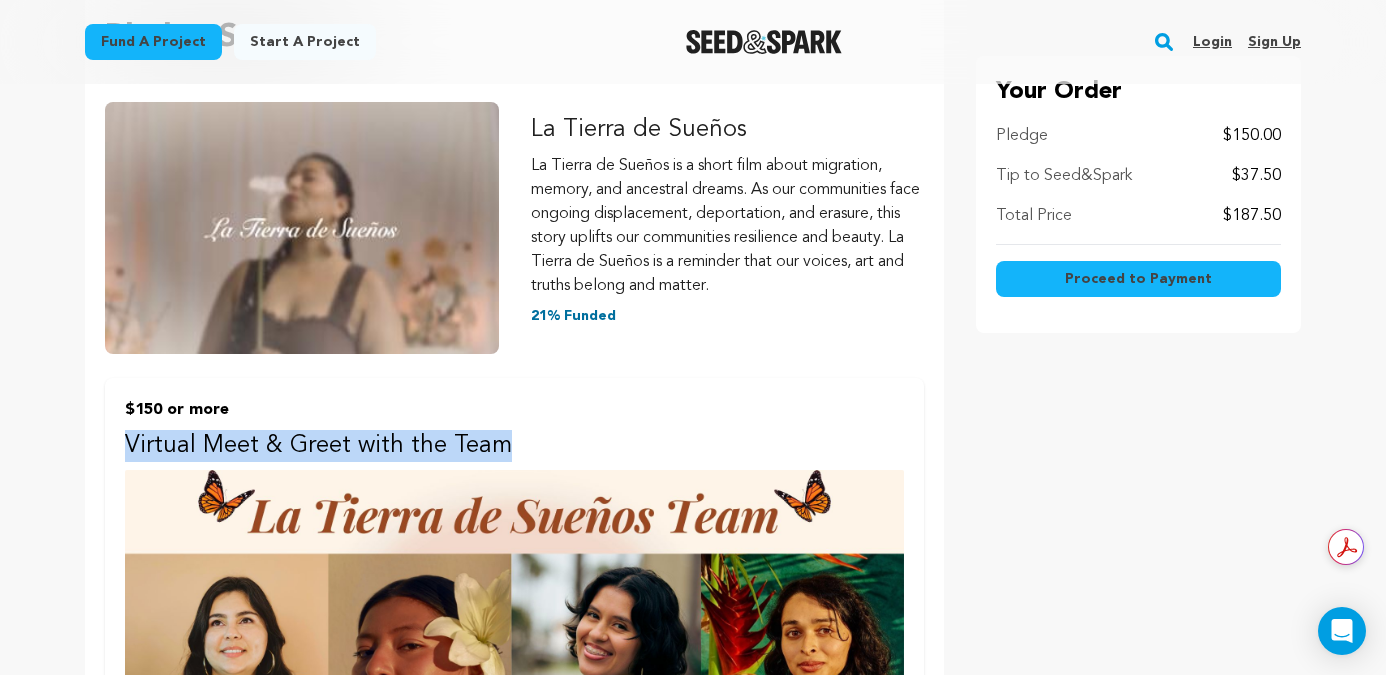 scroll, scrollTop: 120, scrollLeft: 0, axis: vertical 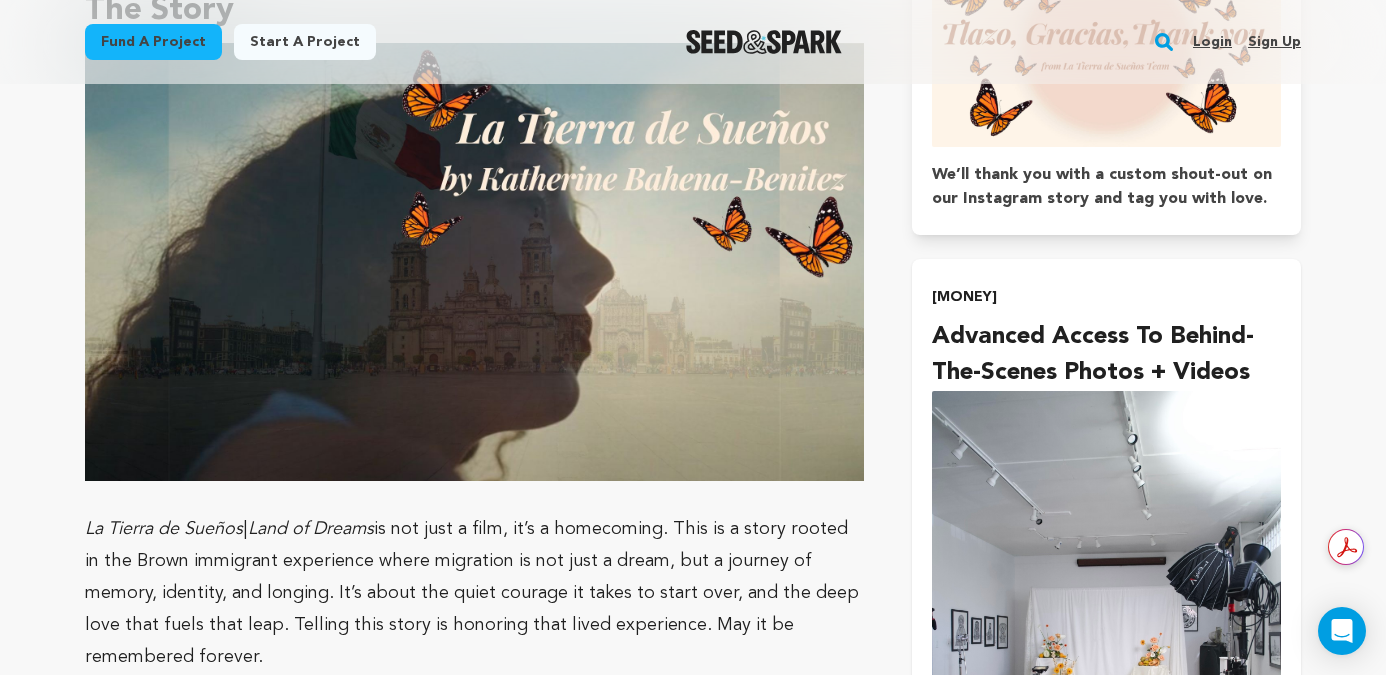 drag, startPoint x: 1262, startPoint y: 386, endPoint x: 1019, endPoint y: 368, distance: 243.66576 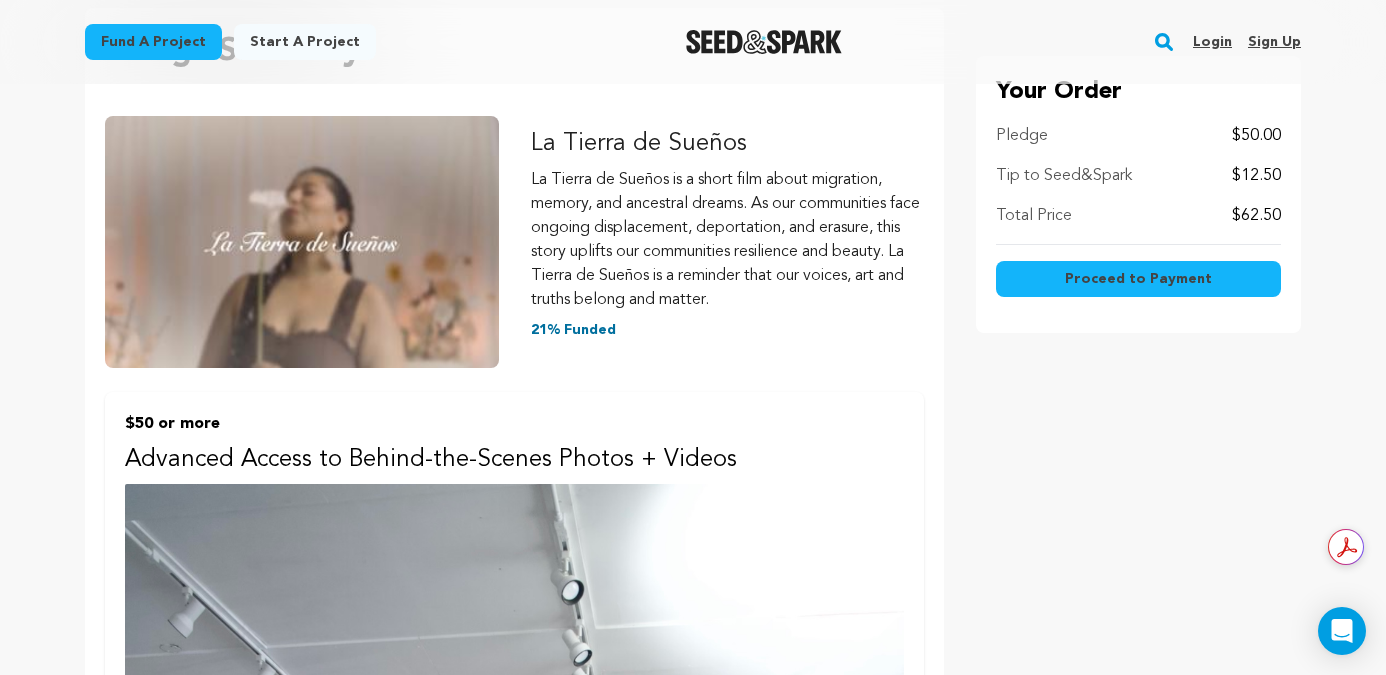 scroll, scrollTop: 290, scrollLeft: 0, axis: vertical 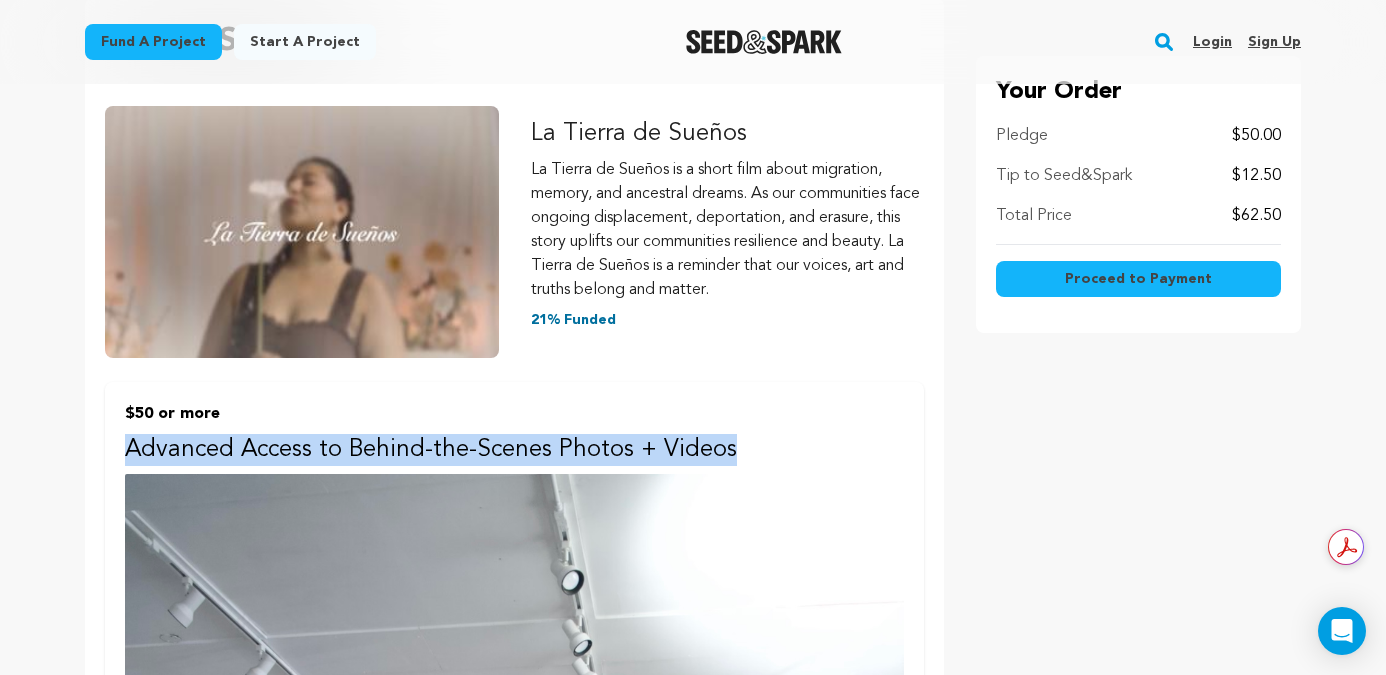 drag, startPoint x: 750, startPoint y: 444, endPoint x: 119, endPoint y: 434, distance: 631.0792 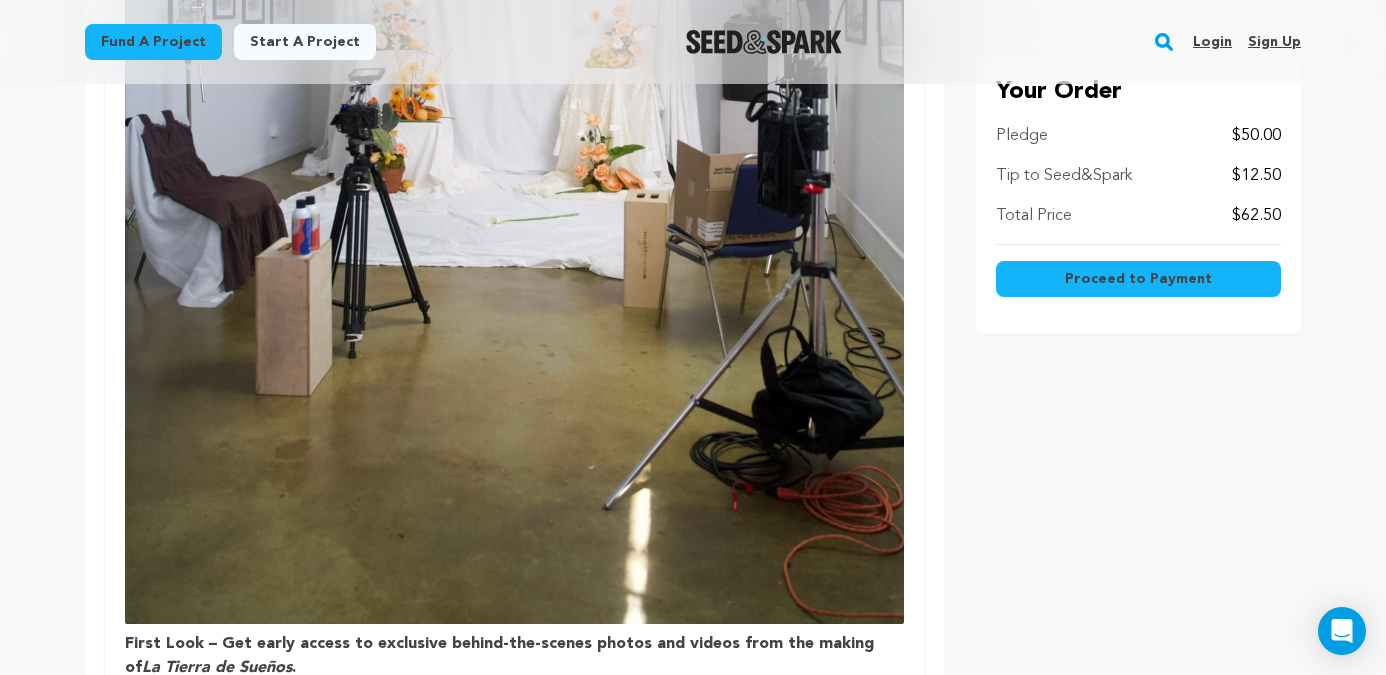 scroll, scrollTop: 1629, scrollLeft: 0, axis: vertical 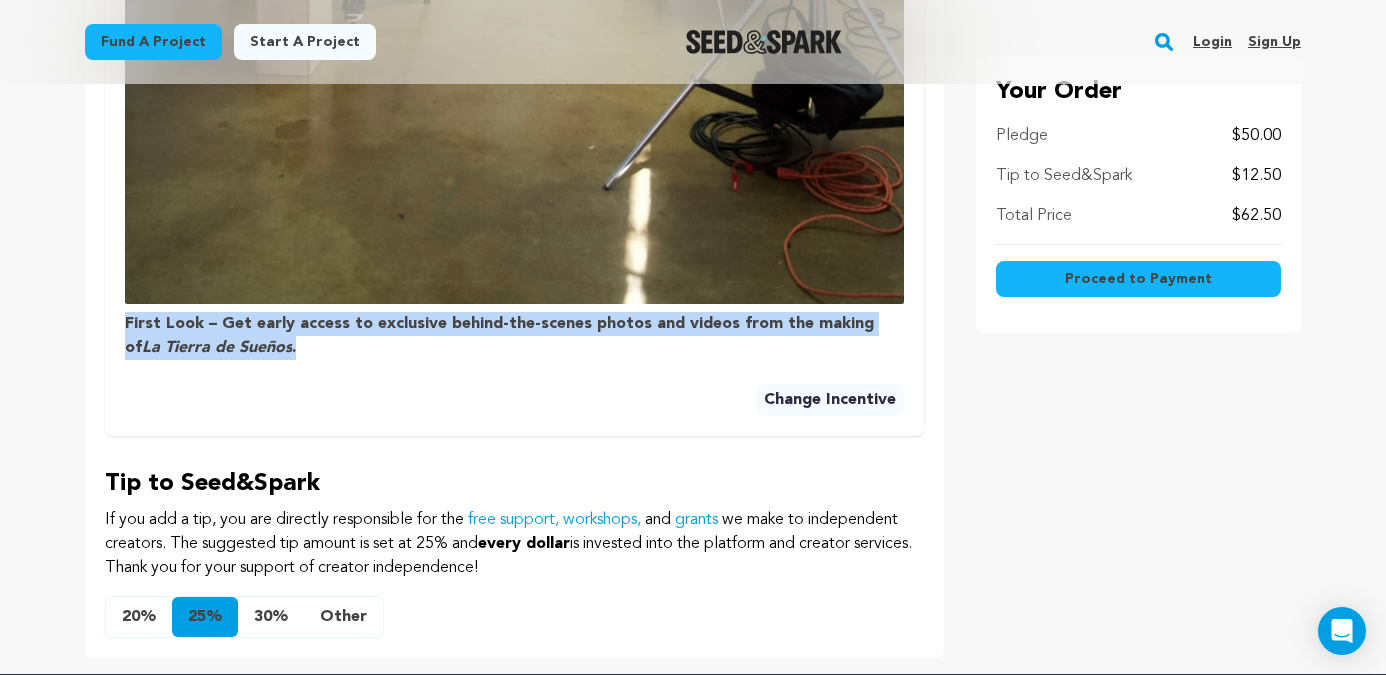 drag, startPoint x: 126, startPoint y: 323, endPoint x: 276, endPoint y: 343, distance: 151.32745 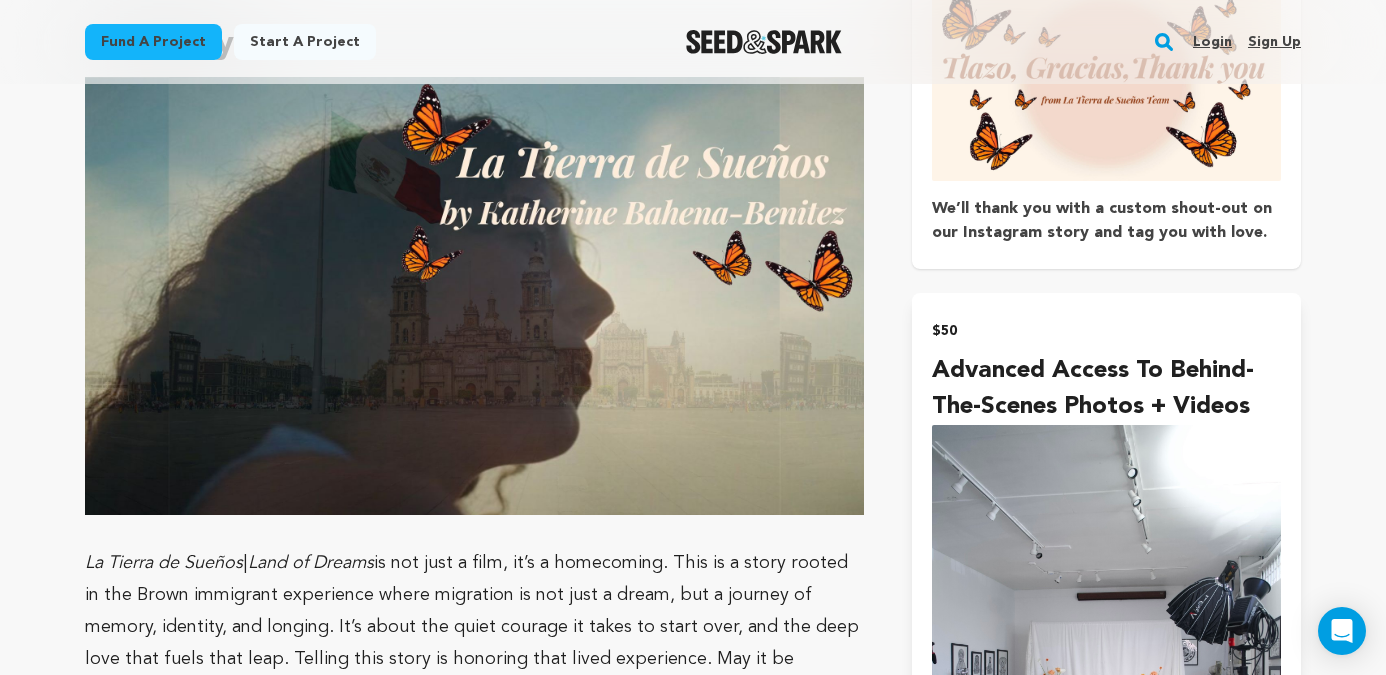 scroll, scrollTop: 1478, scrollLeft: 0, axis: vertical 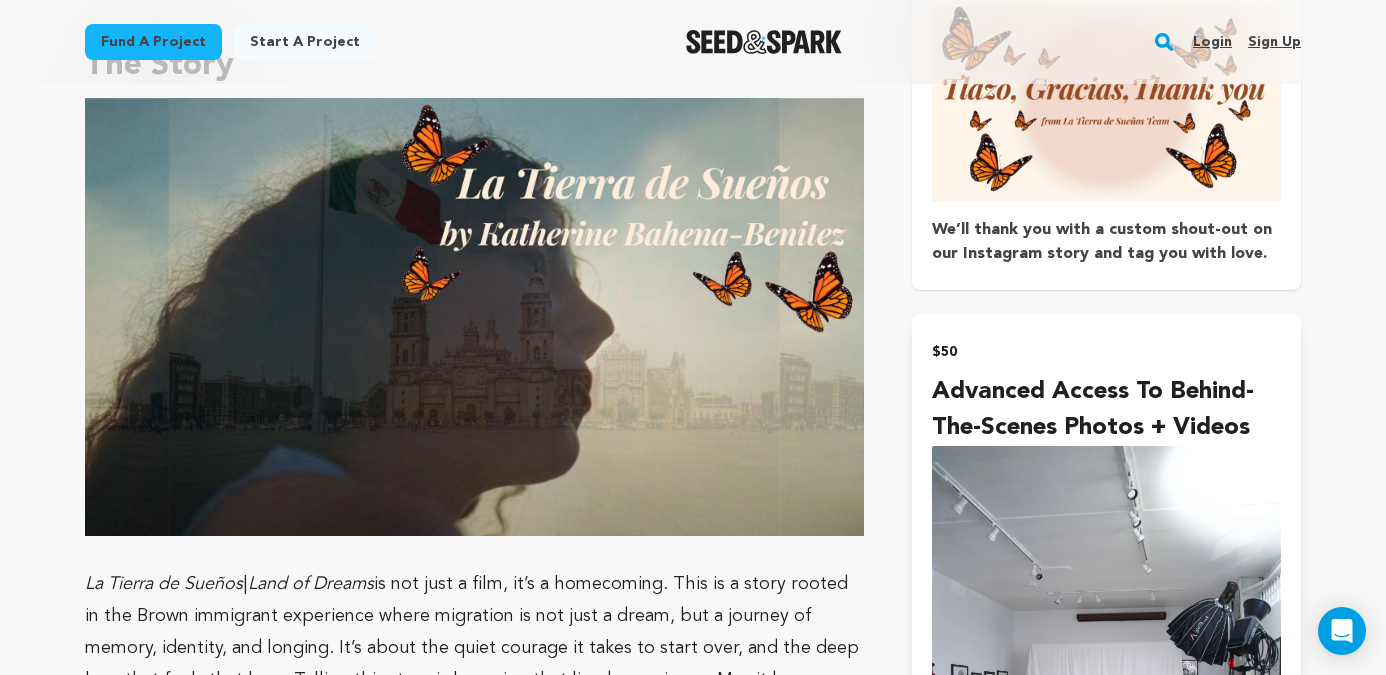 click on "We’ll thank you with a custom shout-out on our Instagram story and tag you with love." at bounding box center [1106, 242] 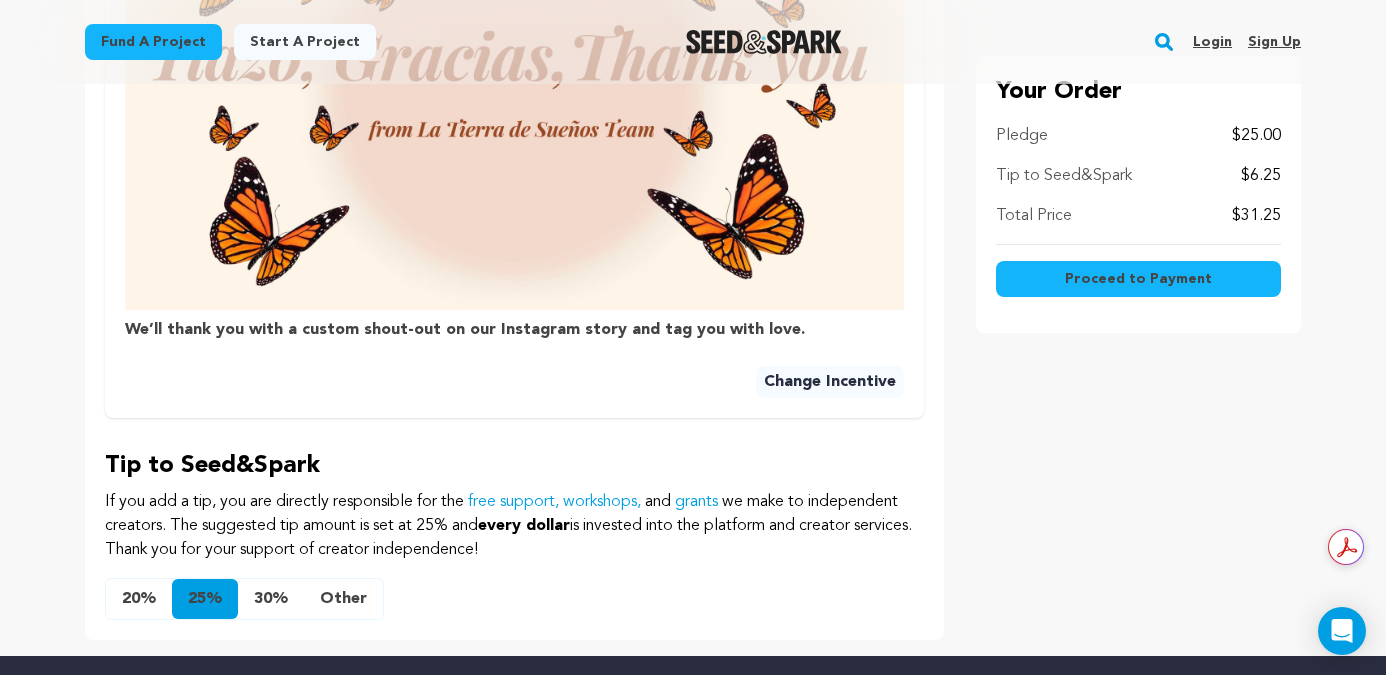 scroll, scrollTop: 914, scrollLeft: 0, axis: vertical 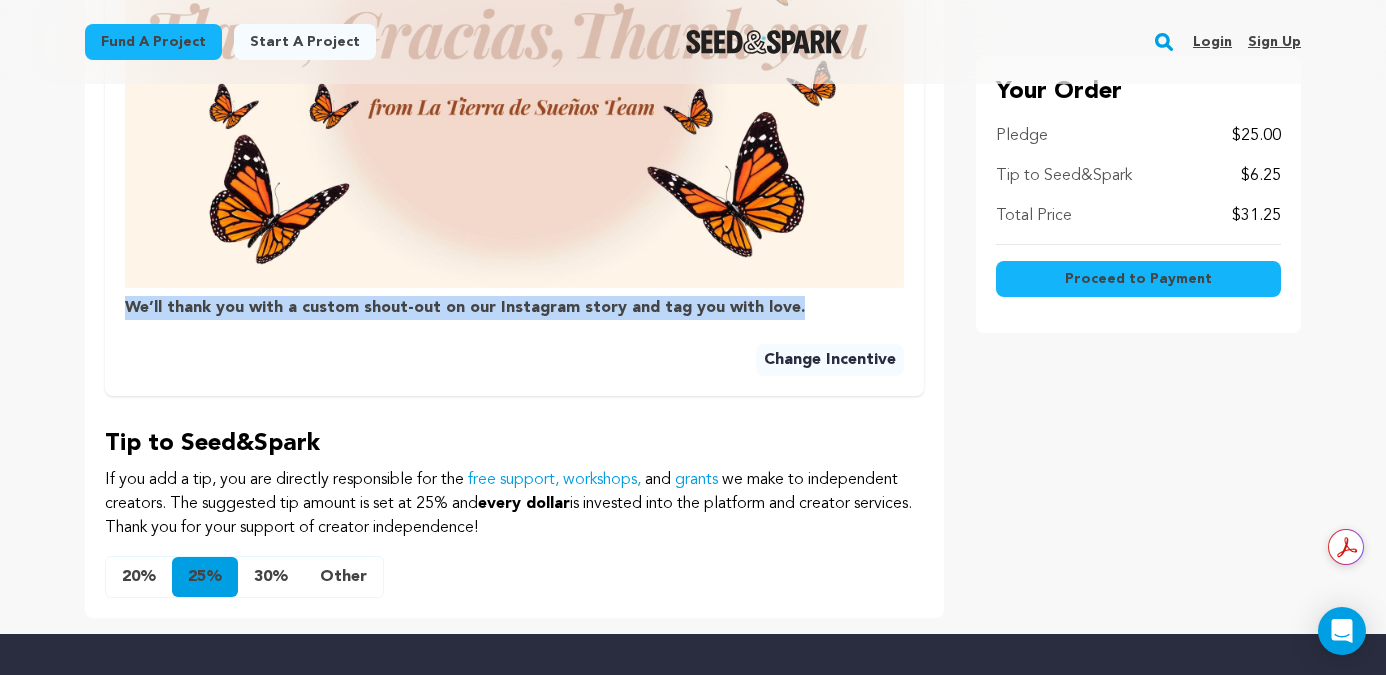 drag, startPoint x: 786, startPoint y: 307, endPoint x: 118, endPoint y: 306, distance: 668.00073 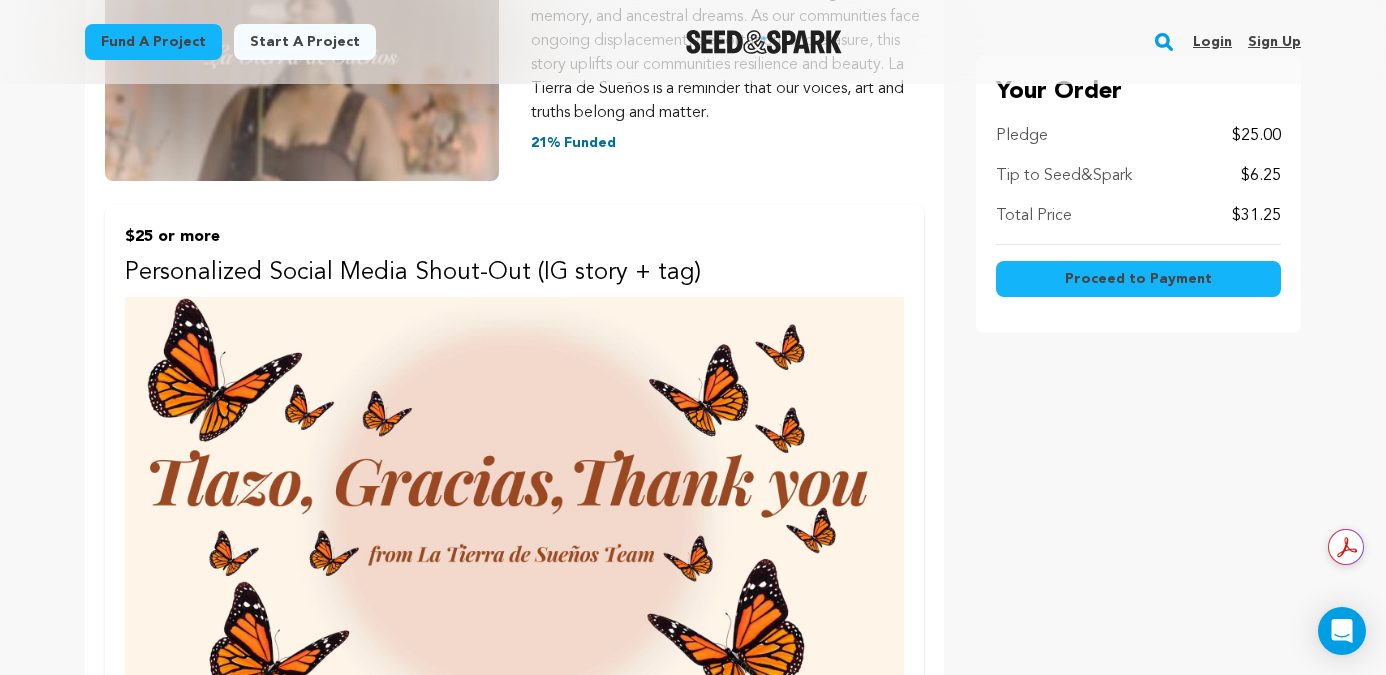 scroll, scrollTop: 0, scrollLeft: 0, axis: both 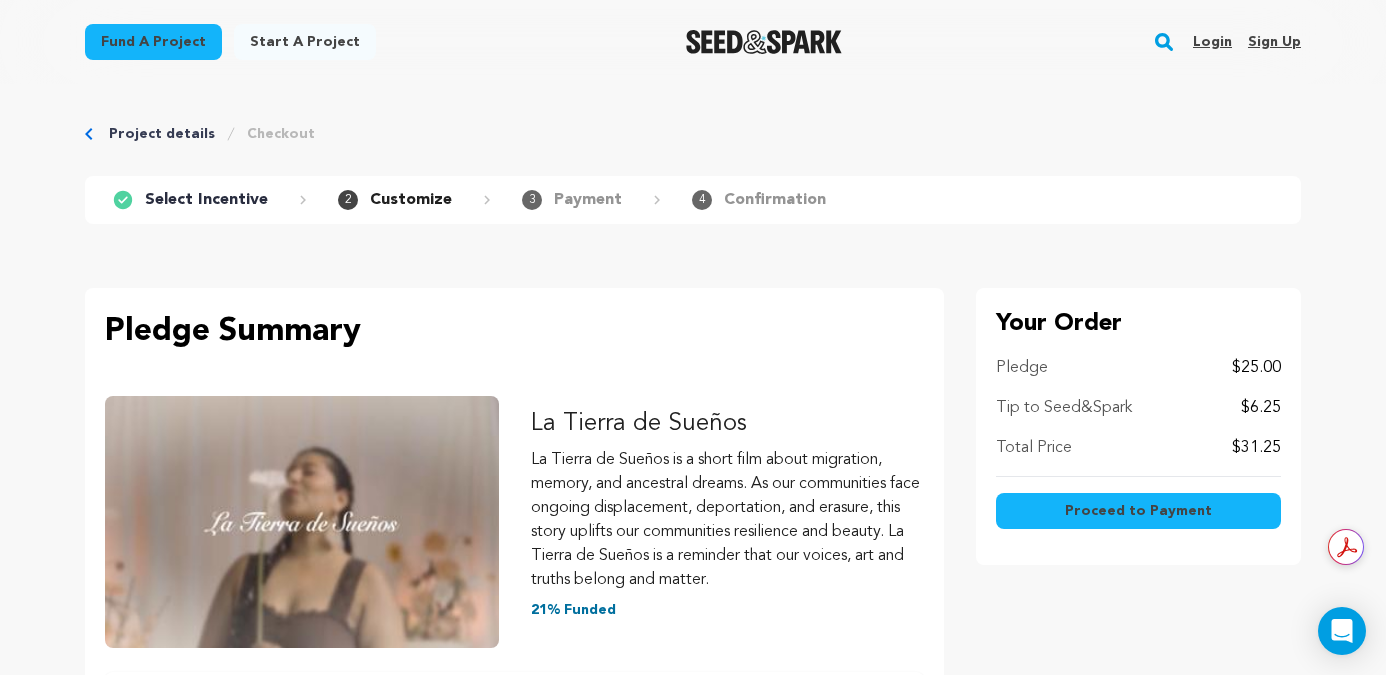 click on "Fund a project" at bounding box center [153, 42] 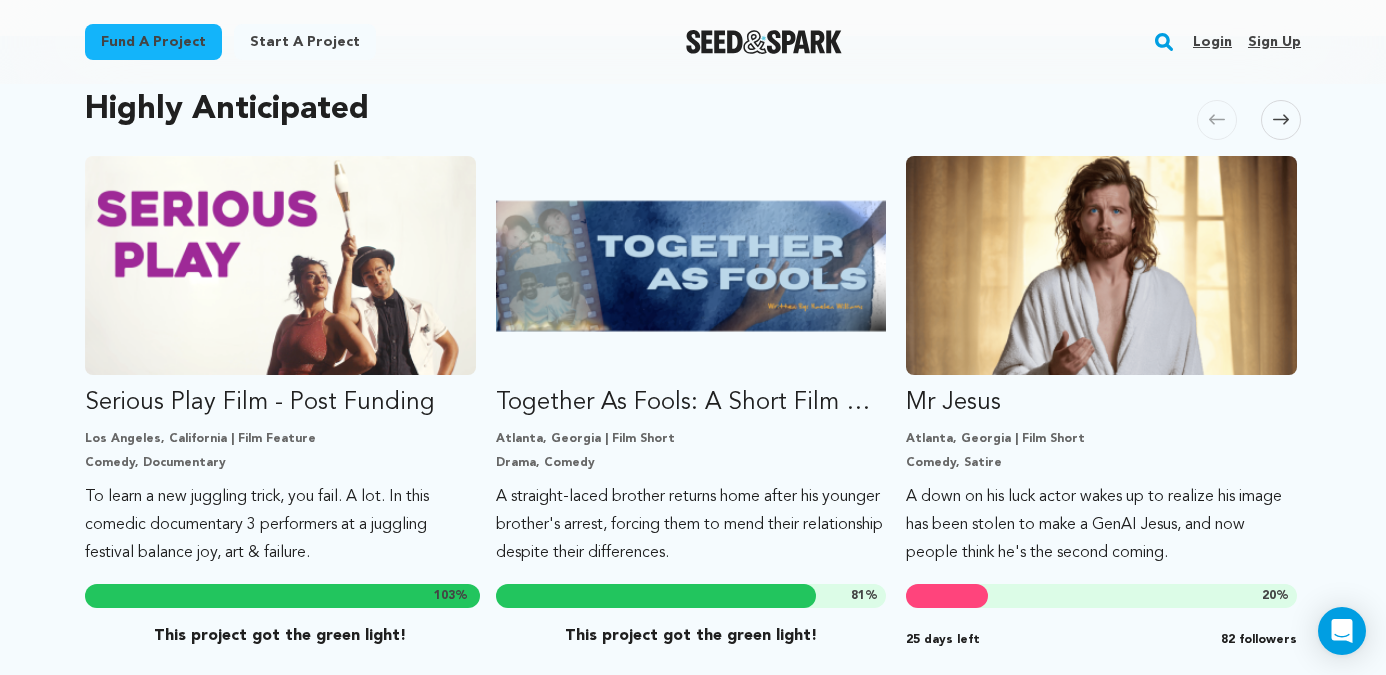 scroll, scrollTop: 1099, scrollLeft: 0, axis: vertical 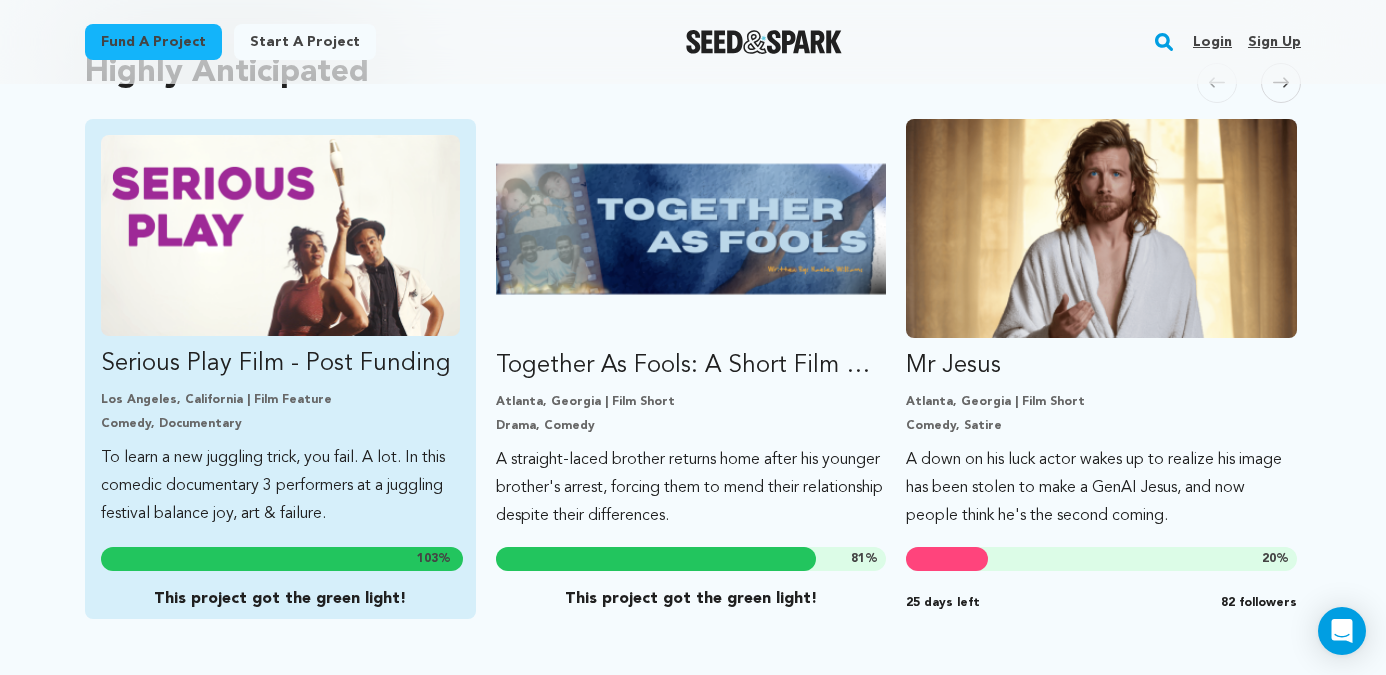 click at bounding box center (280, 235) 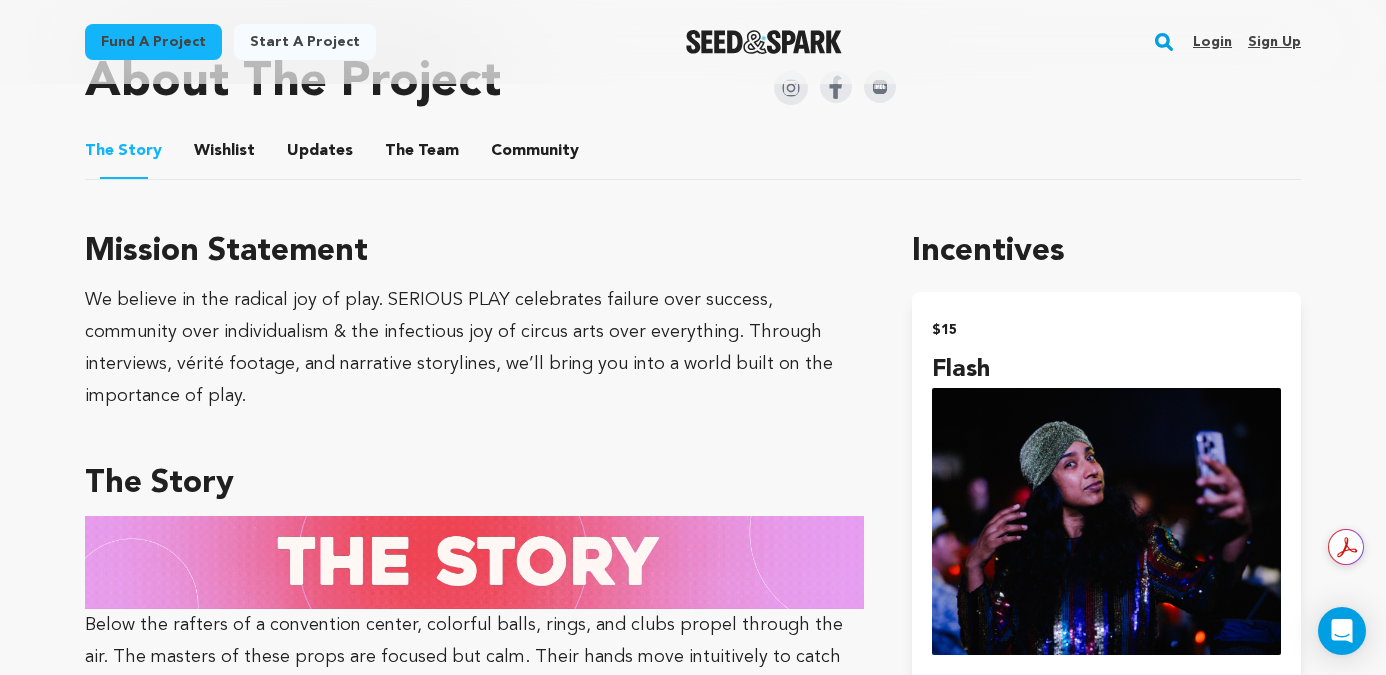 scroll, scrollTop: 645, scrollLeft: 0, axis: vertical 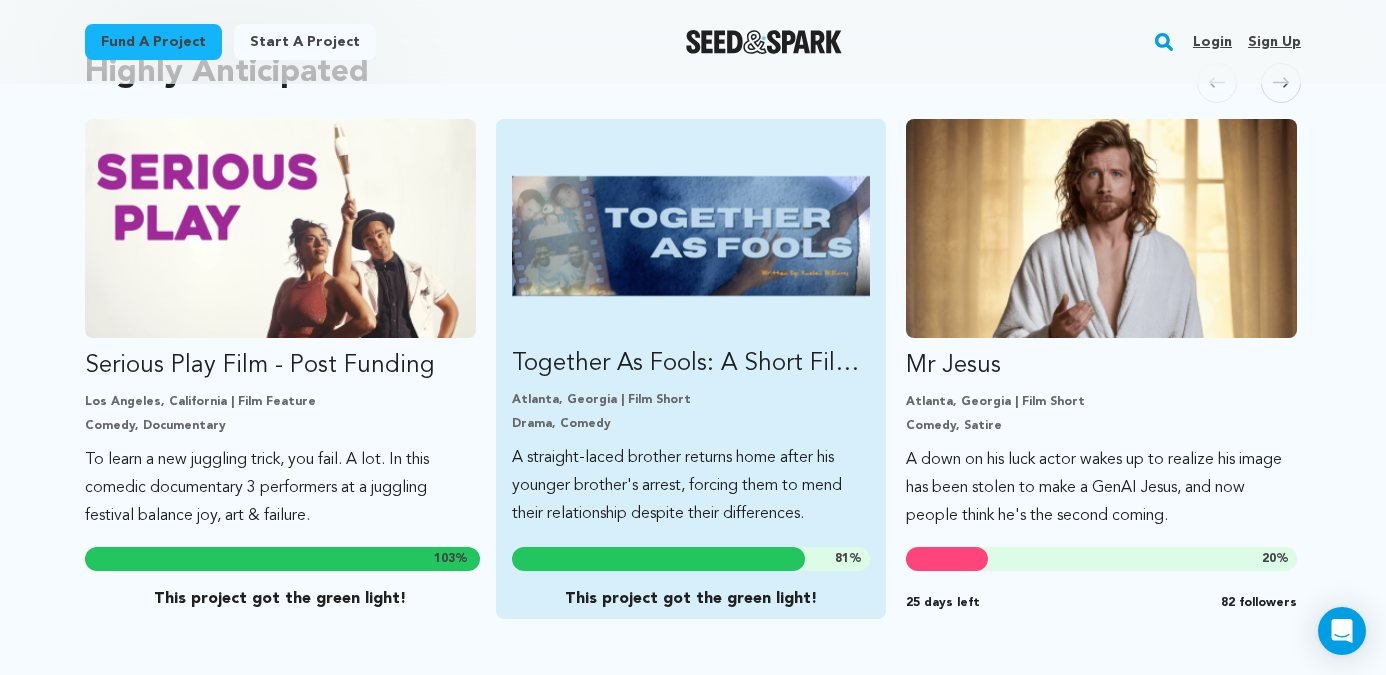 click at bounding box center (691, 235) 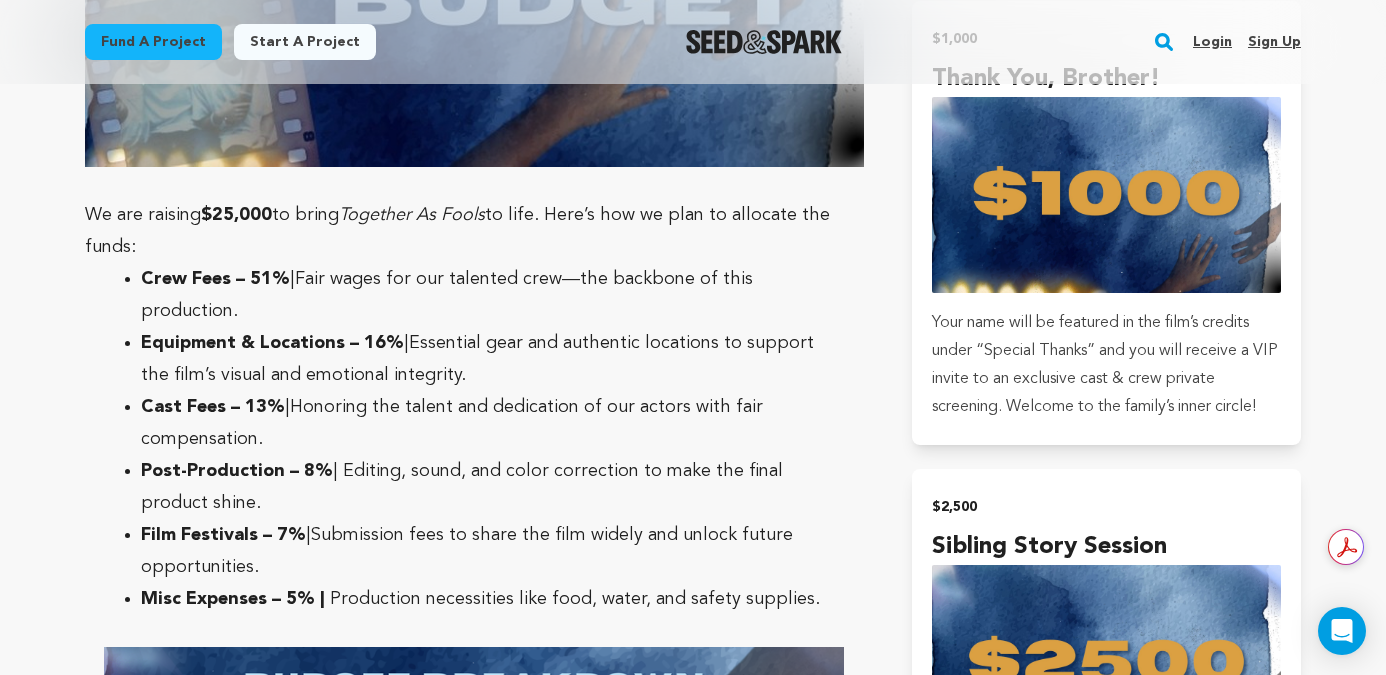 scroll, scrollTop: 5018, scrollLeft: 0, axis: vertical 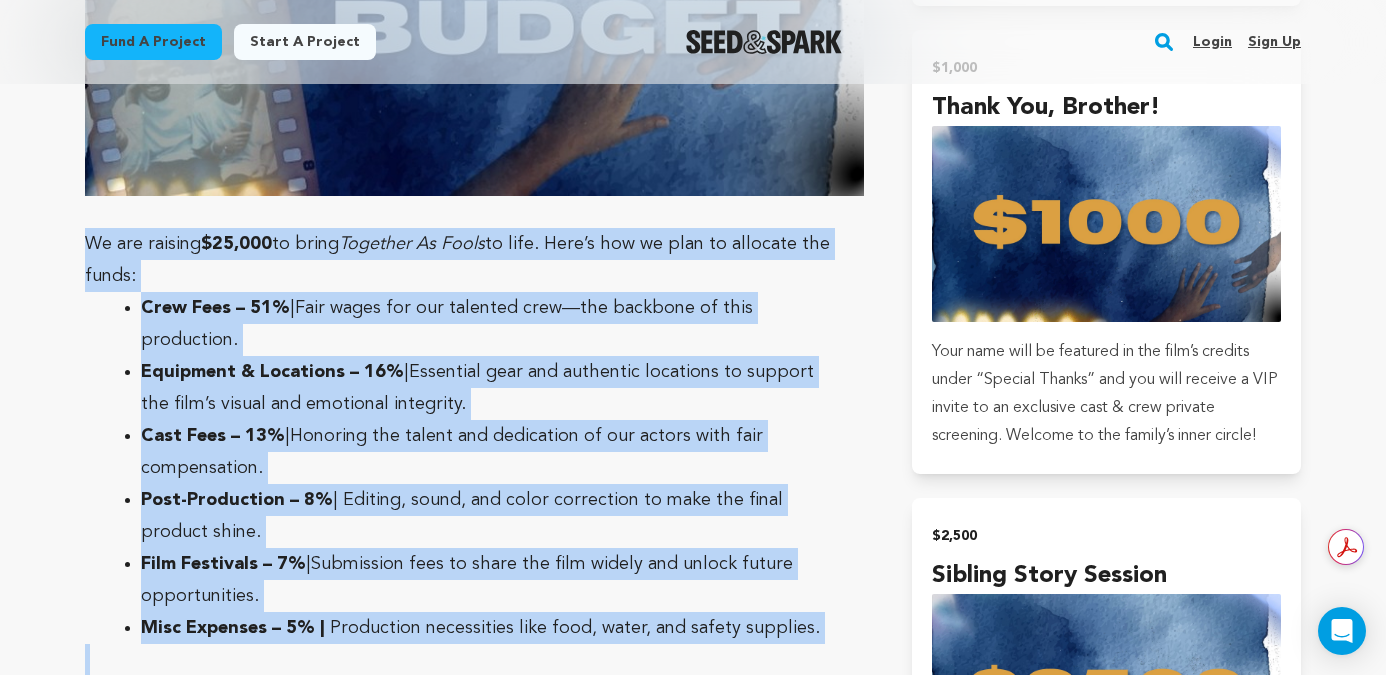 drag, startPoint x: 86, startPoint y: 159, endPoint x: 843, endPoint y: 582, distance: 867.1666 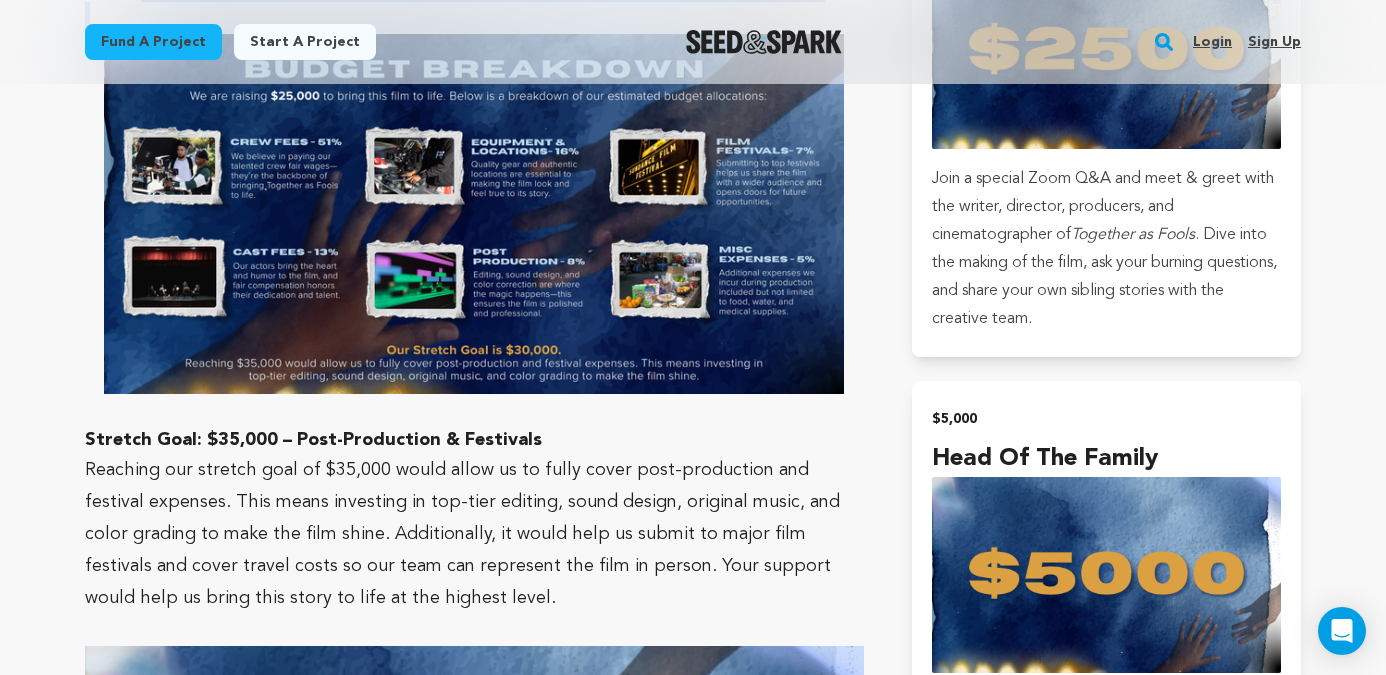 scroll, scrollTop: 5667, scrollLeft: 0, axis: vertical 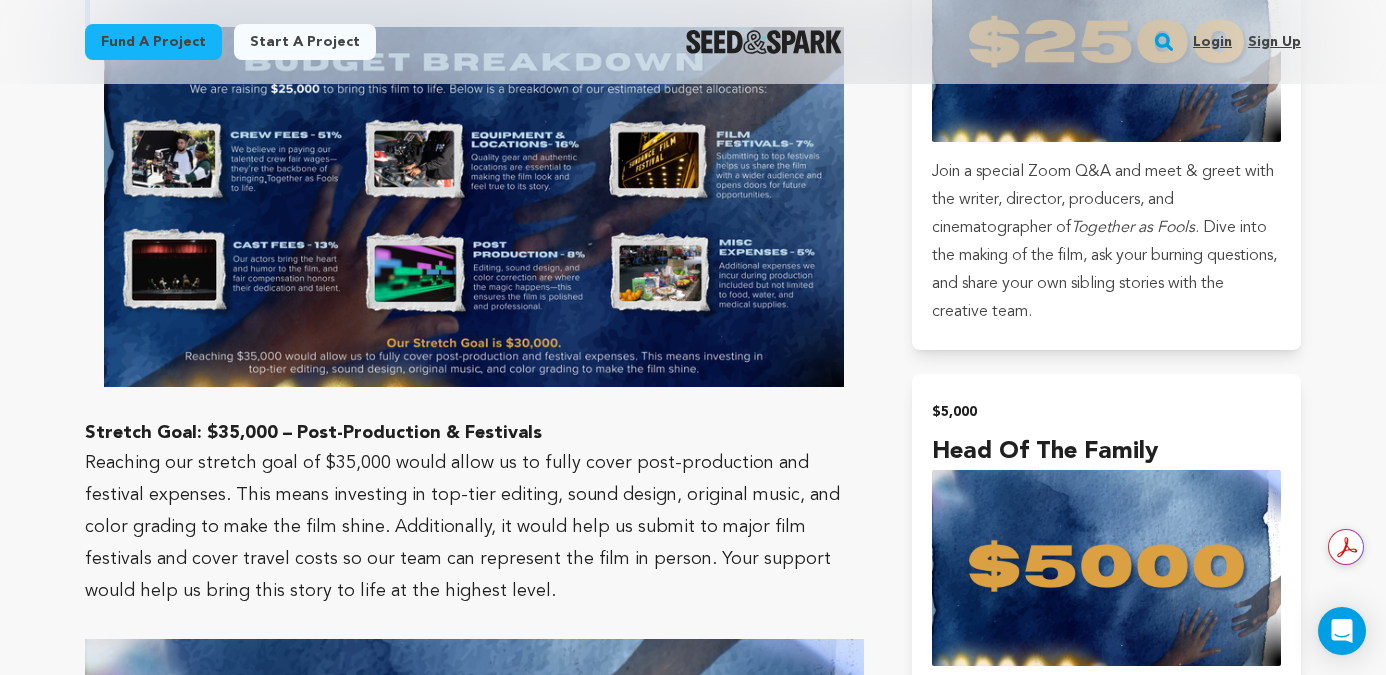drag, startPoint x: 86, startPoint y: 345, endPoint x: 446, endPoint y: 507, distance: 394.7708 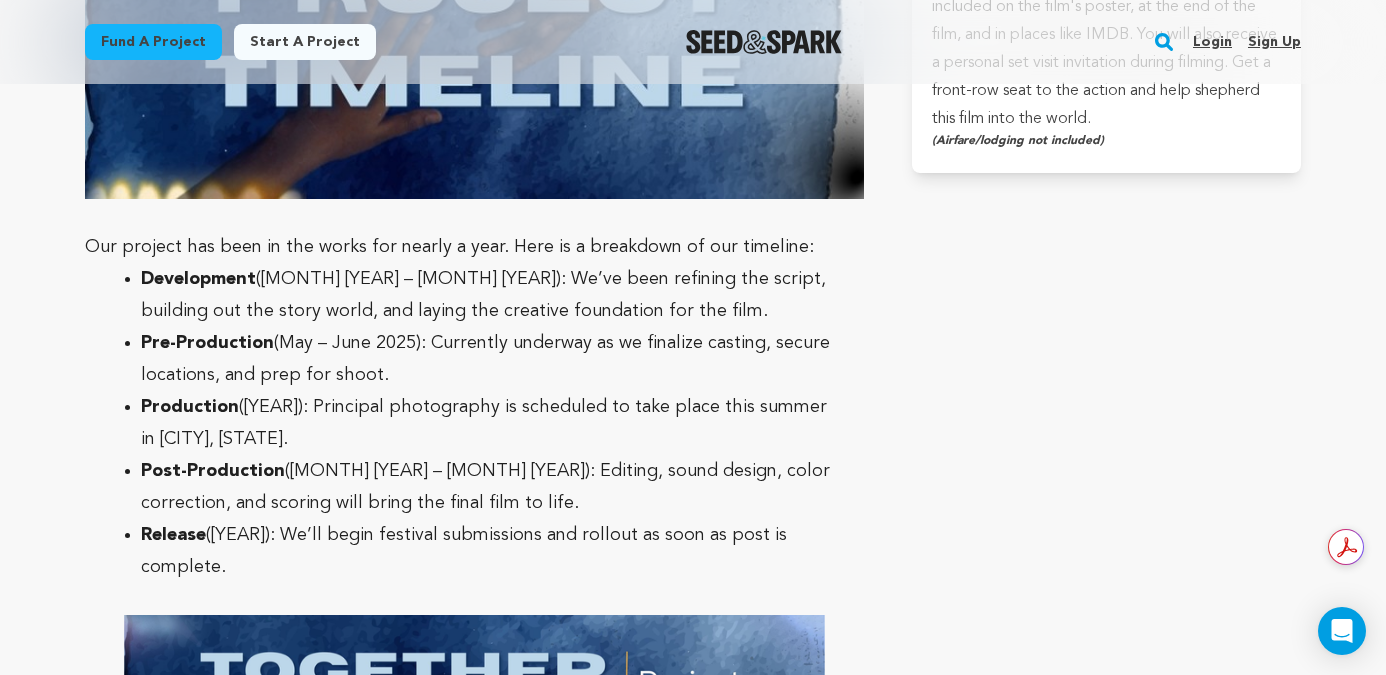 scroll, scrollTop: 6438, scrollLeft: 0, axis: vertical 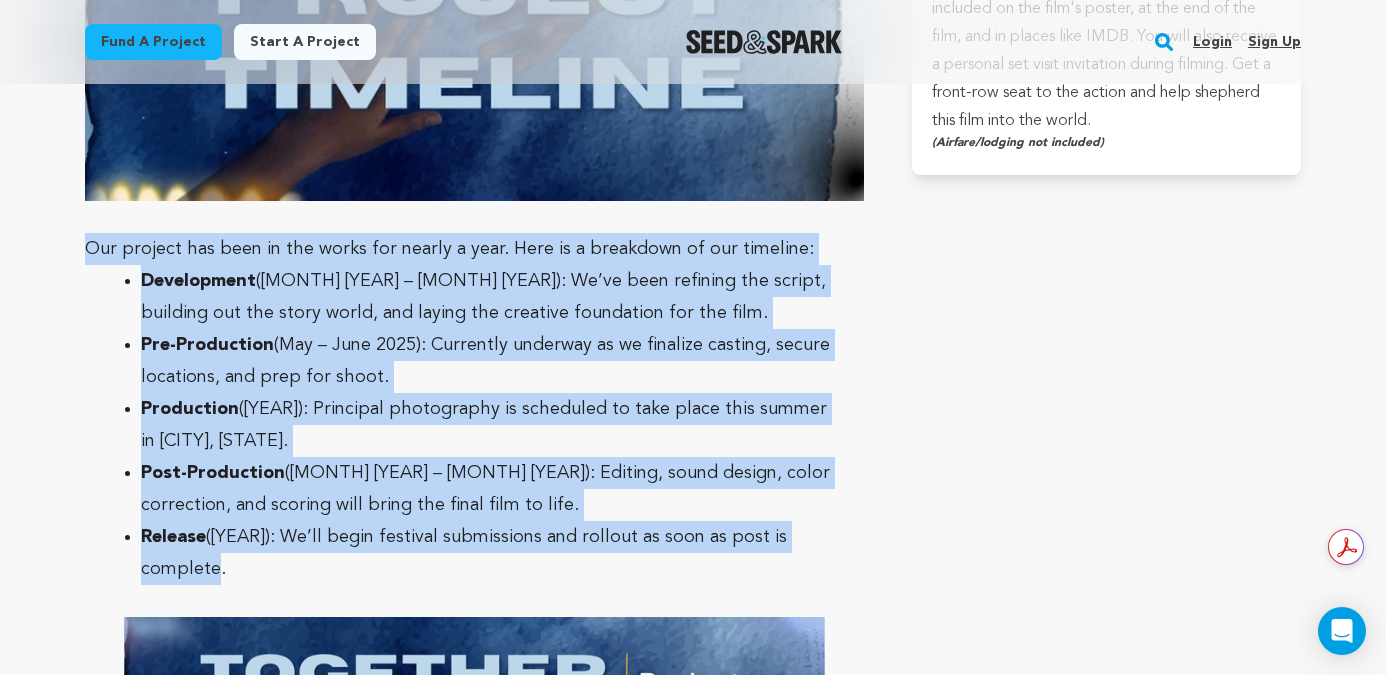 drag, startPoint x: 85, startPoint y: 165, endPoint x: 412, endPoint y: 483, distance: 456.12827 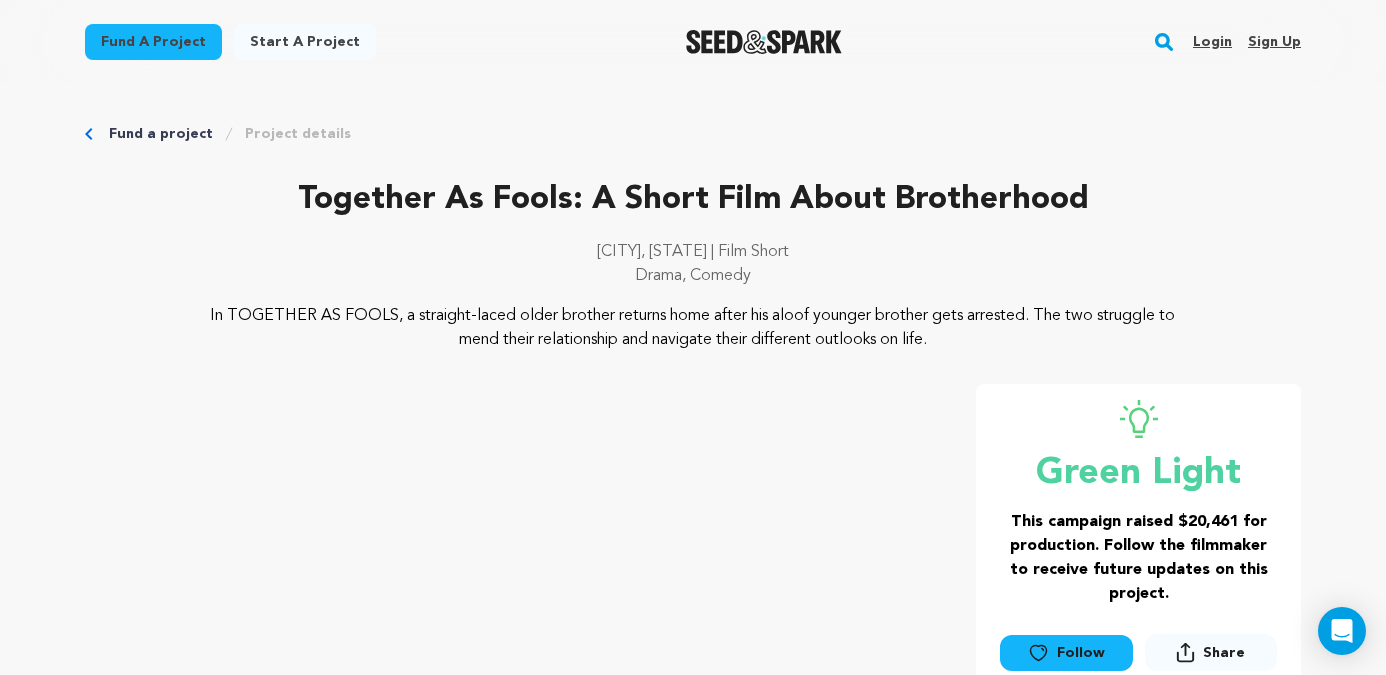 scroll, scrollTop: 0, scrollLeft: 0, axis: both 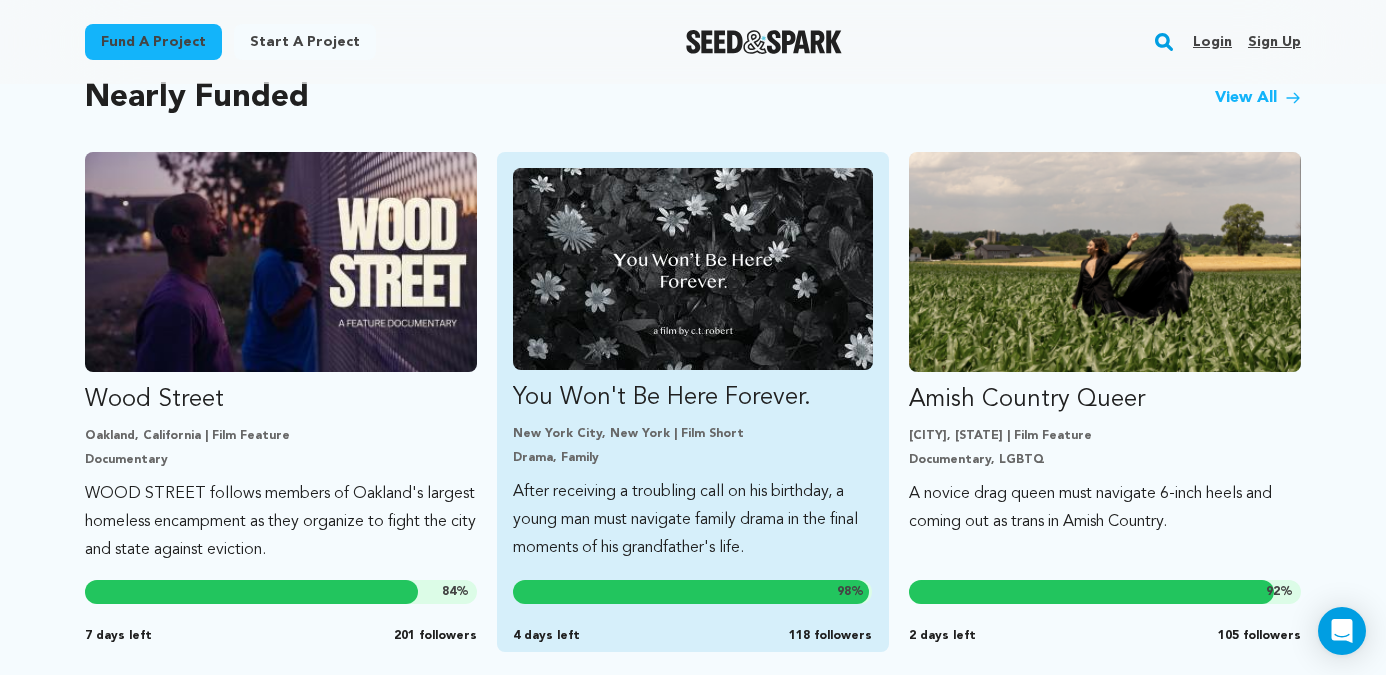 click at bounding box center (693, 269) 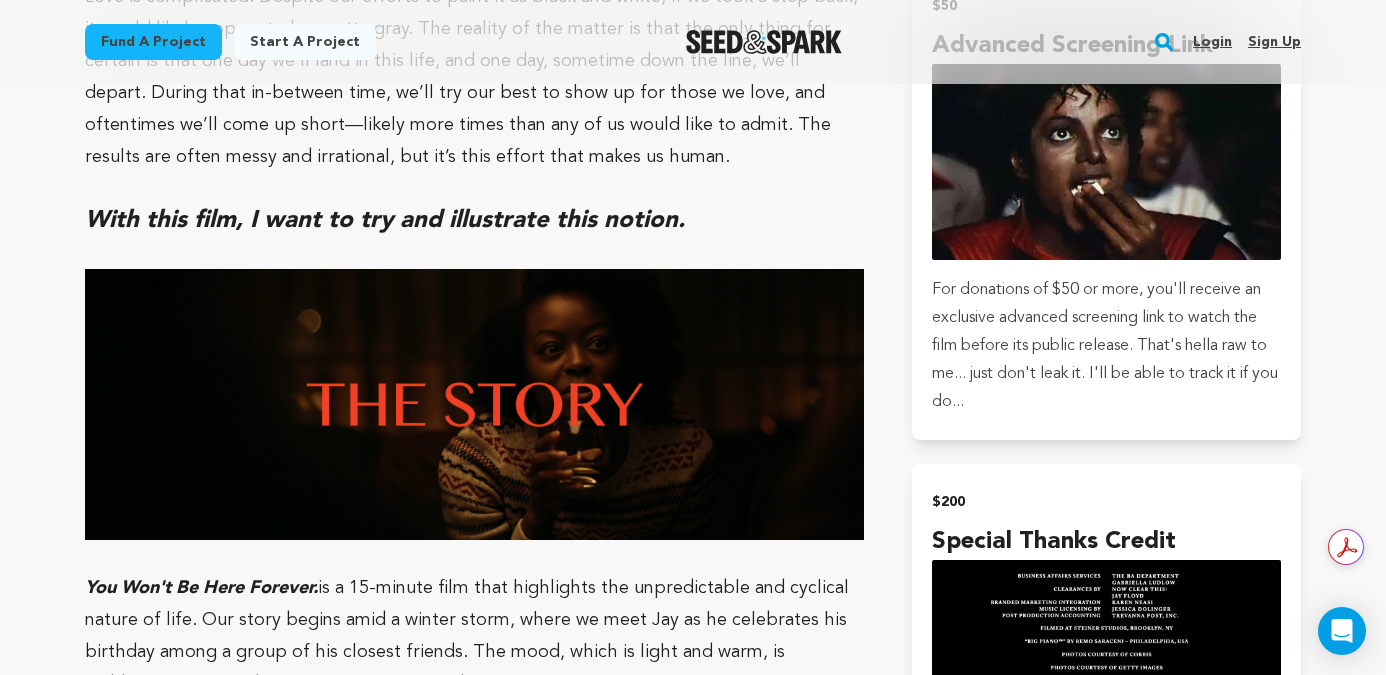 scroll, scrollTop: 2398, scrollLeft: 0, axis: vertical 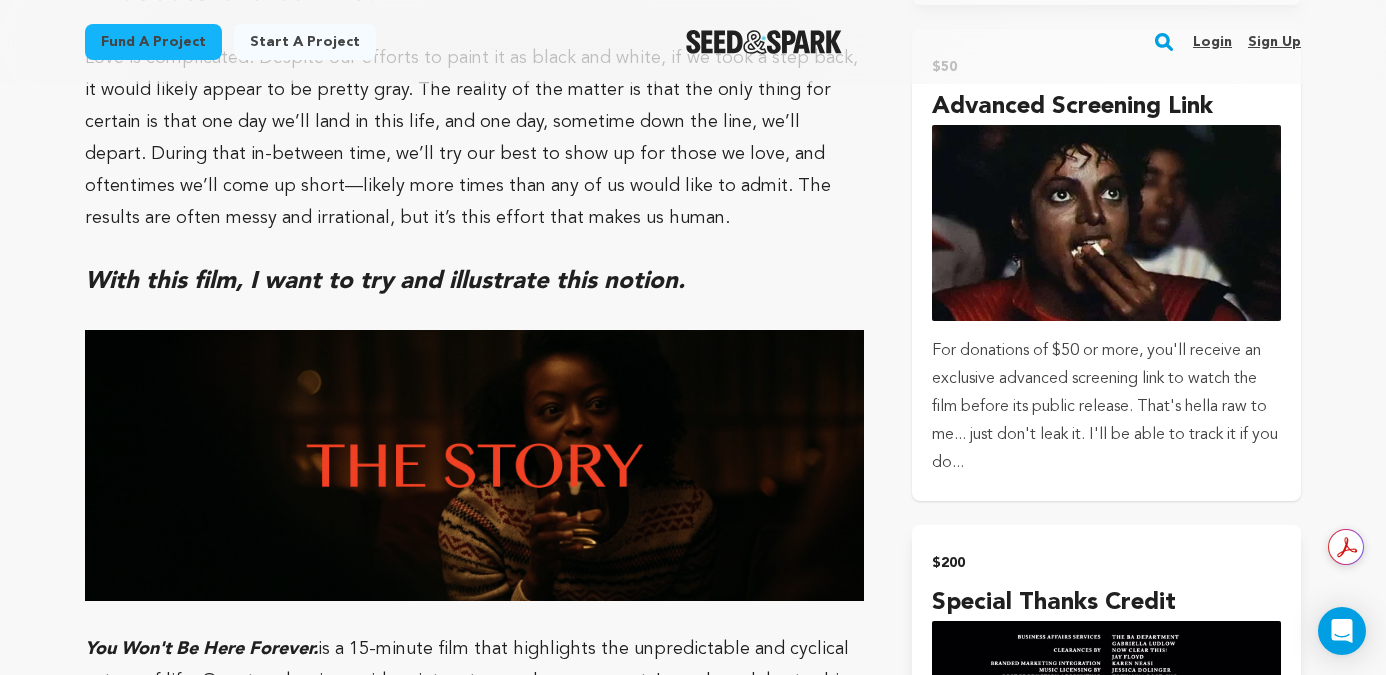 click on "For donations of $50 or more, you'll receive an exclusive advanced screening link to watch the film before its public release. That's hella raw to me... just don't leak it. I'll be able to track it if you do..." at bounding box center (1106, 407) 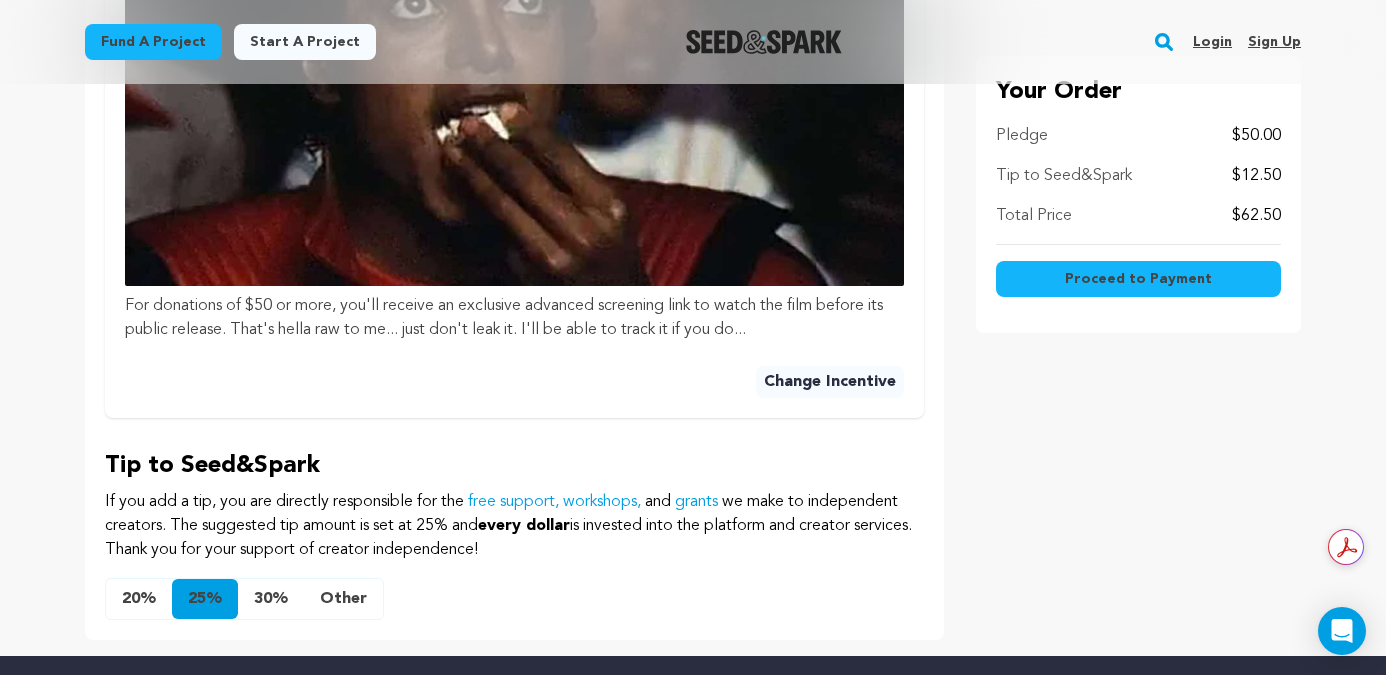 scroll, scrollTop: 919, scrollLeft: 0, axis: vertical 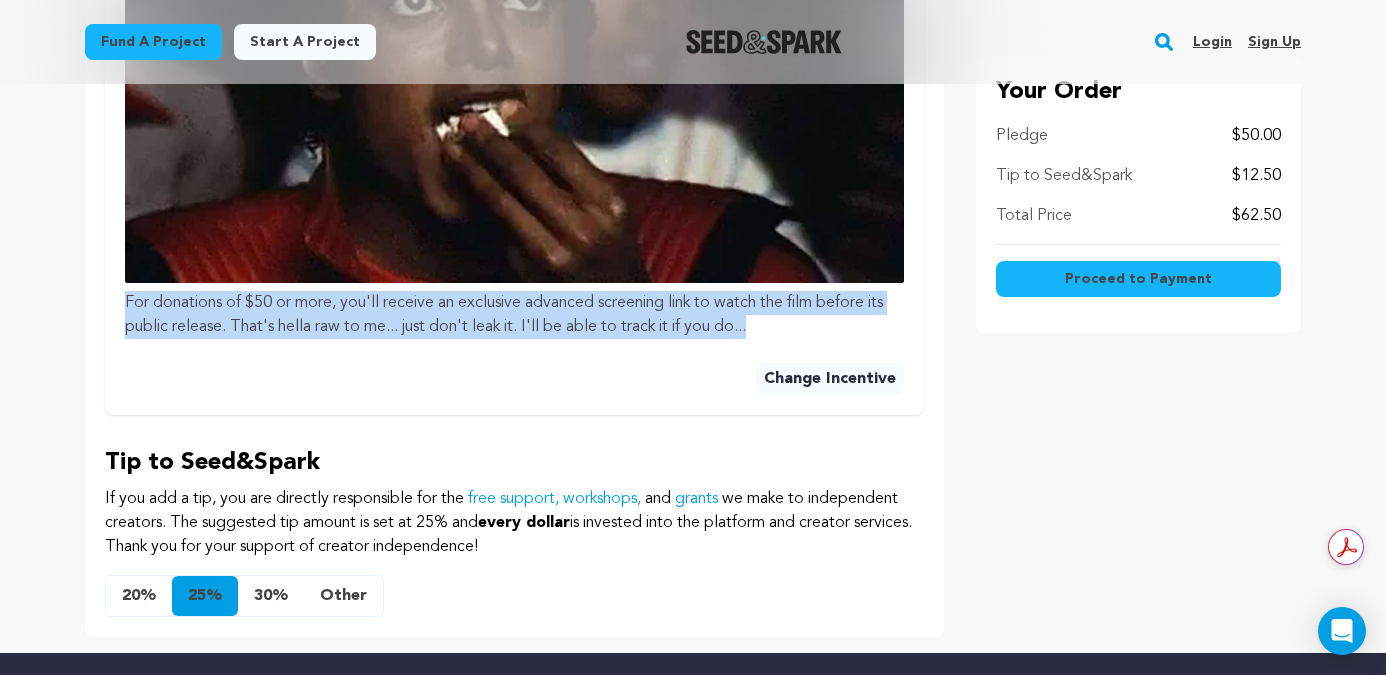 drag, startPoint x: 776, startPoint y: 329, endPoint x: 83, endPoint y: 301, distance: 693.5654 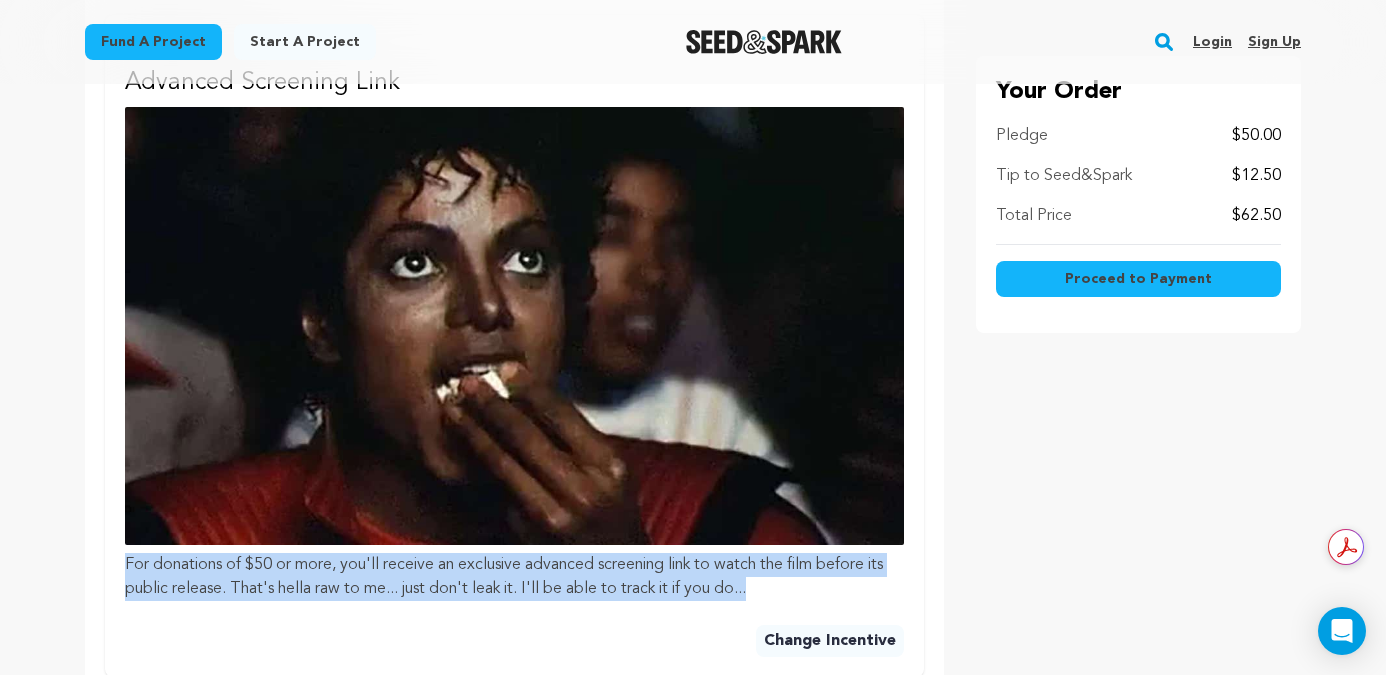 scroll, scrollTop: 770, scrollLeft: 0, axis: vertical 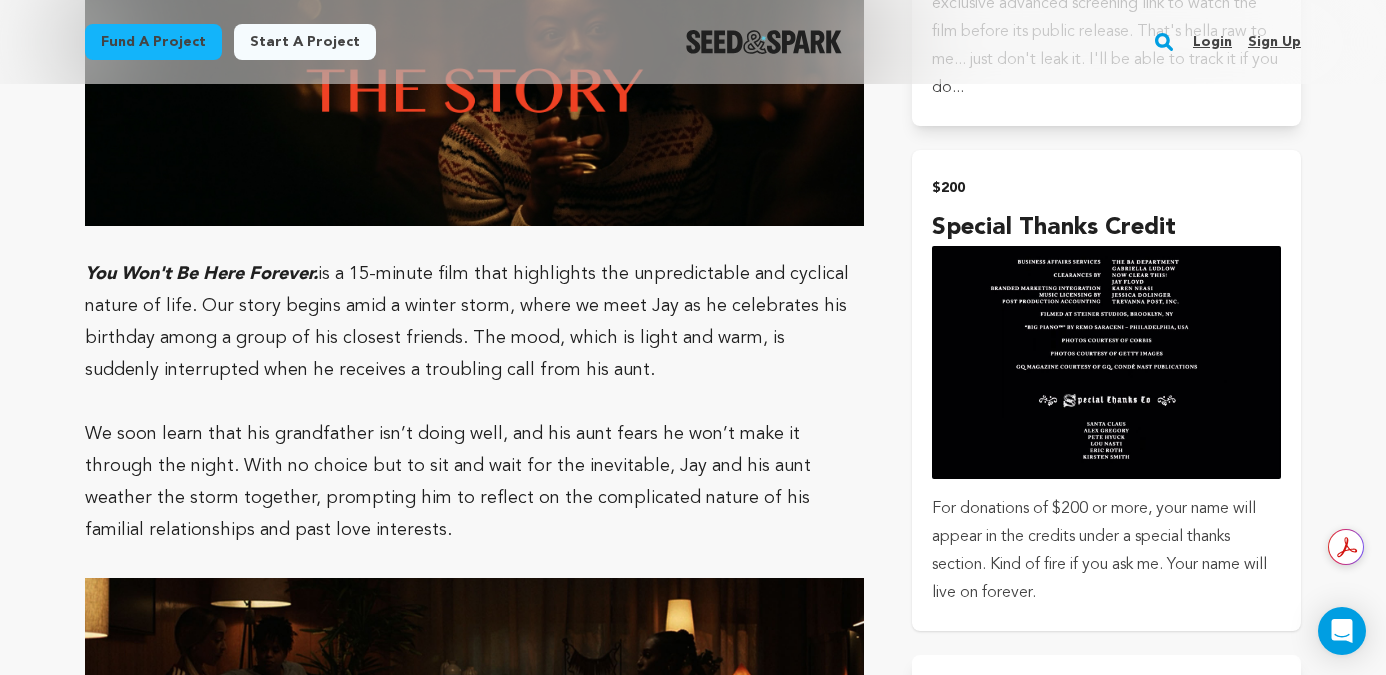 click on "For donations of $200 or more, your name will appear in the credits under a special thanks section. Kind of fire if you ask me. Your name will live on forever." at bounding box center (1106, 551) 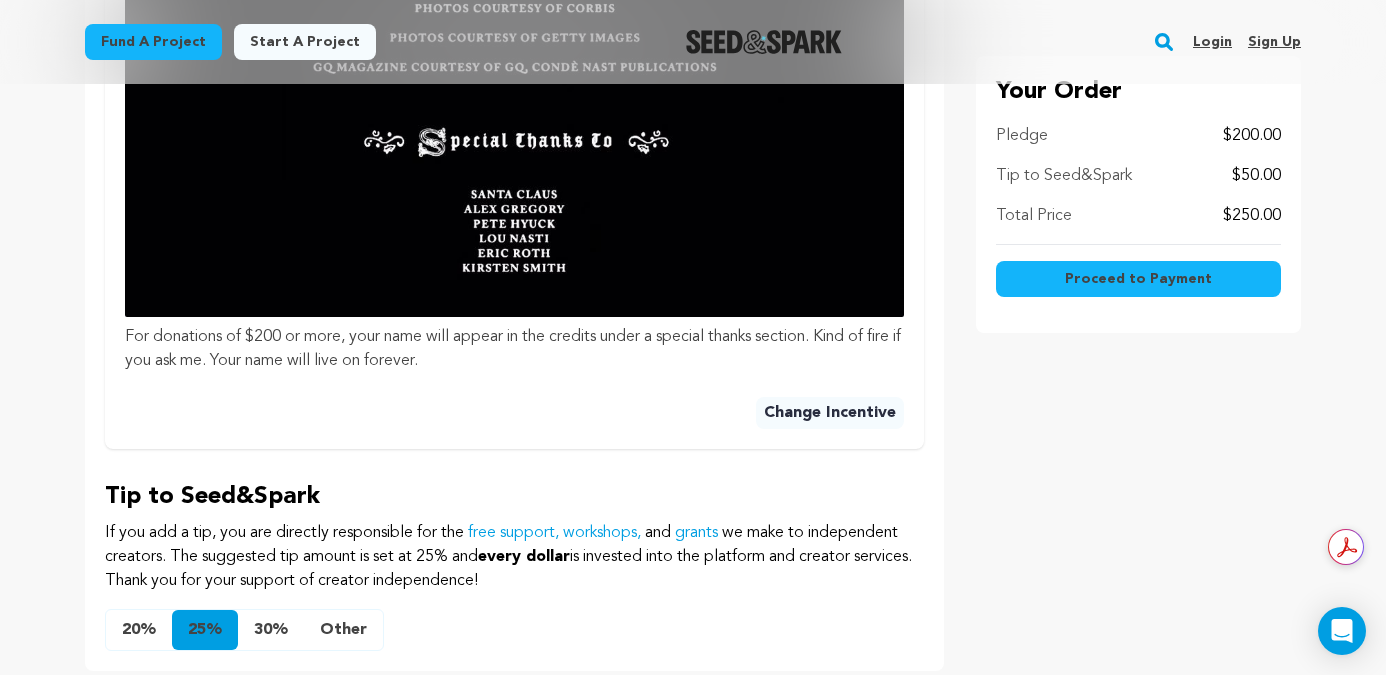 scroll, scrollTop: 892, scrollLeft: 0, axis: vertical 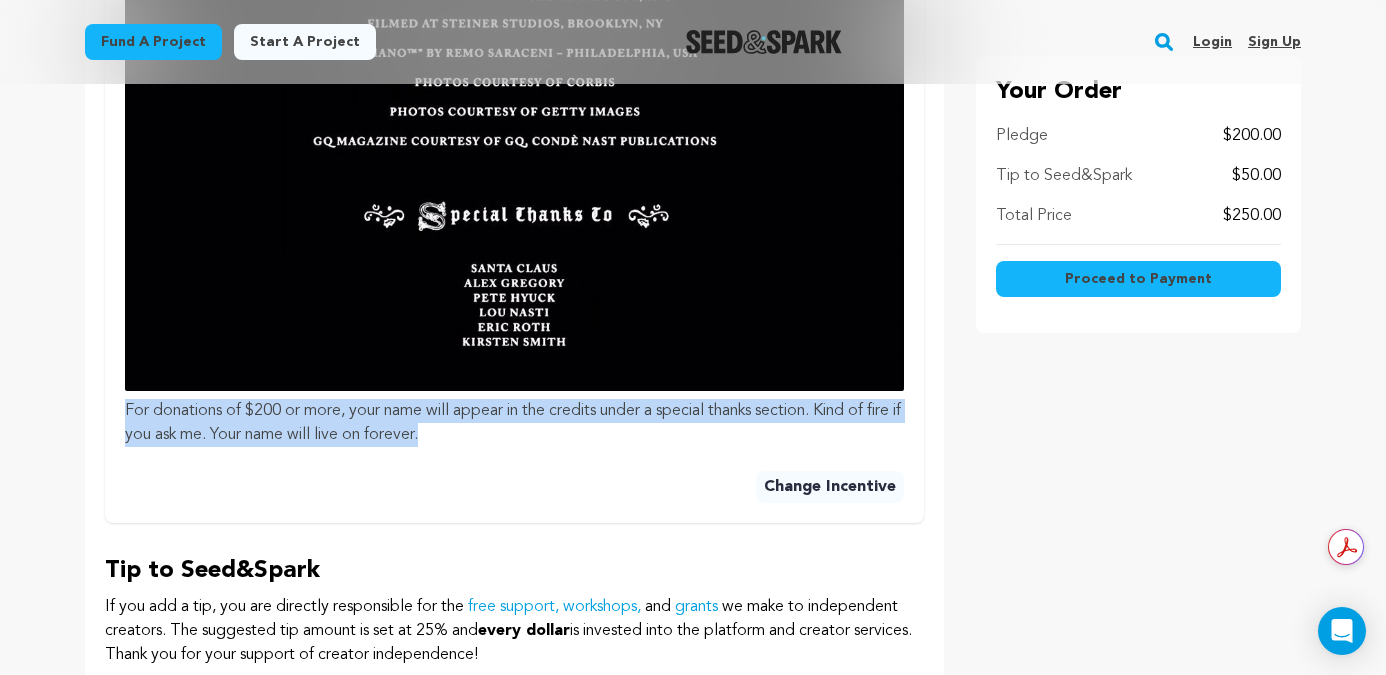 drag, startPoint x: 484, startPoint y: 433, endPoint x: 123, endPoint y: 404, distance: 362.16293 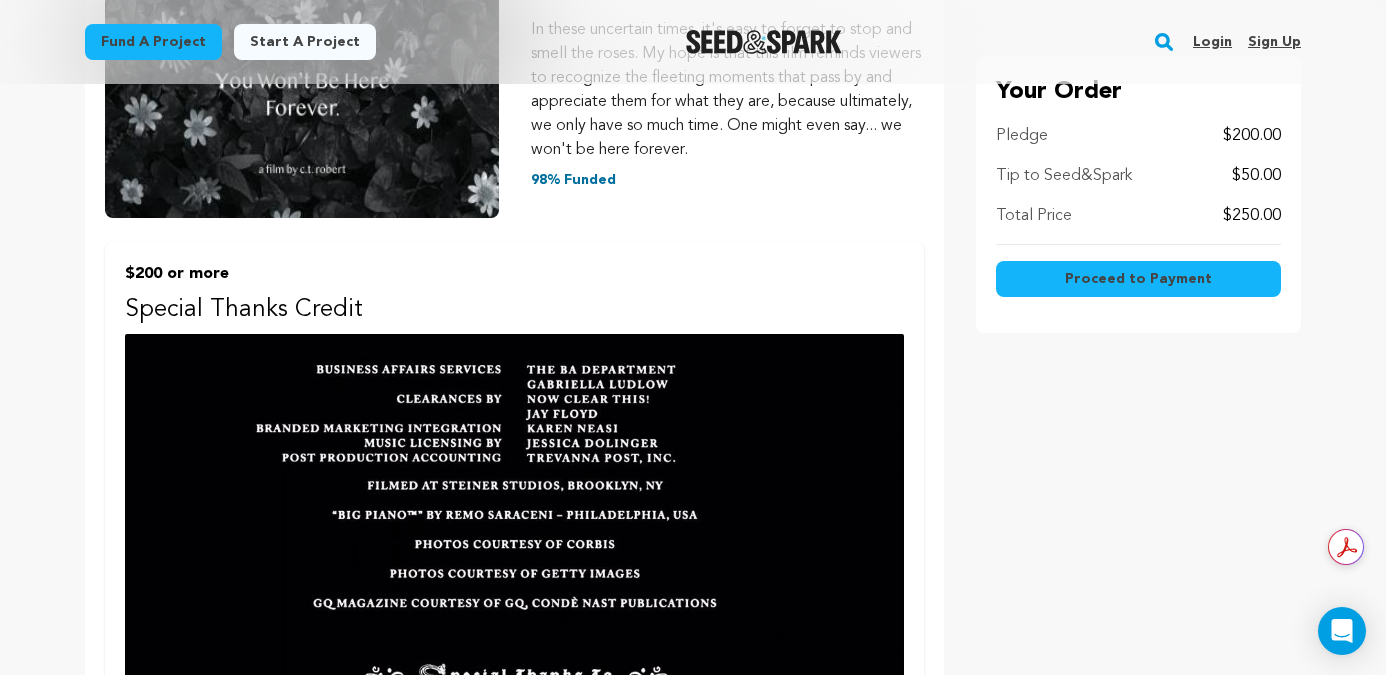 scroll, scrollTop: 422, scrollLeft: 0, axis: vertical 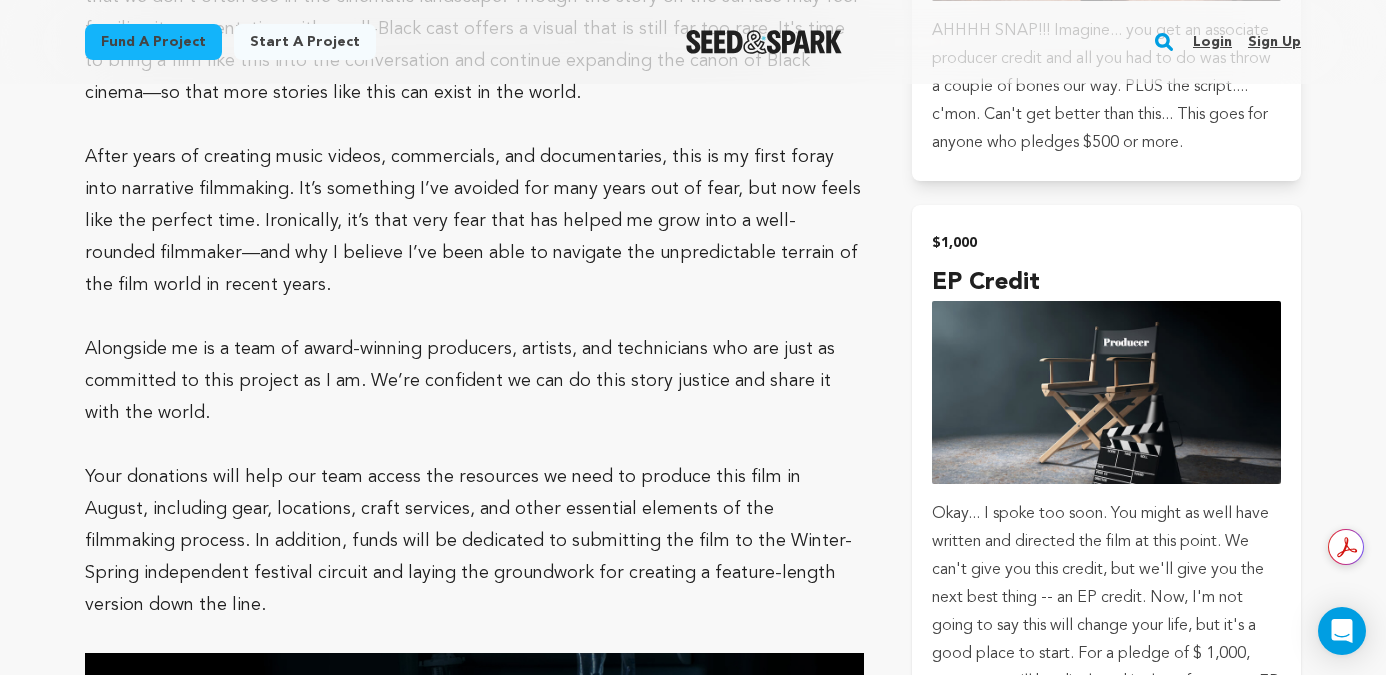 click on "EP Credit" at bounding box center [1106, 283] 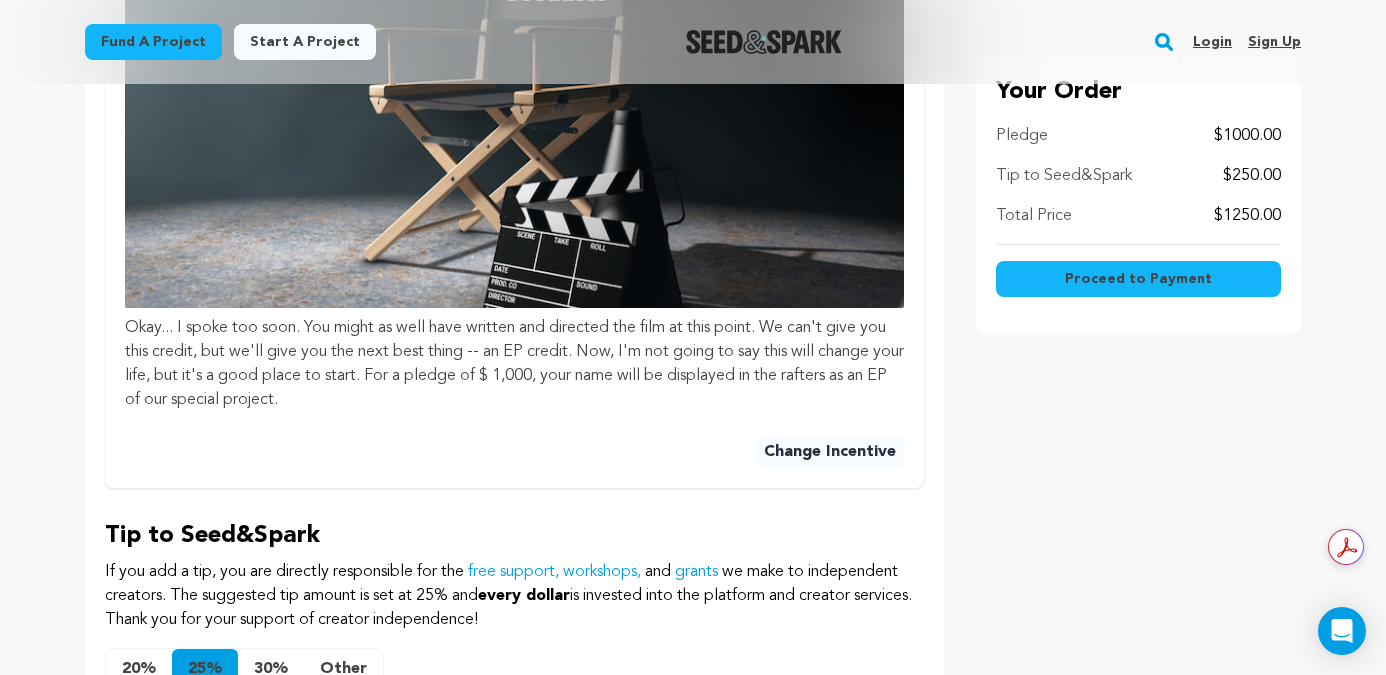 scroll, scrollTop: 944, scrollLeft: 0, axis: vertical 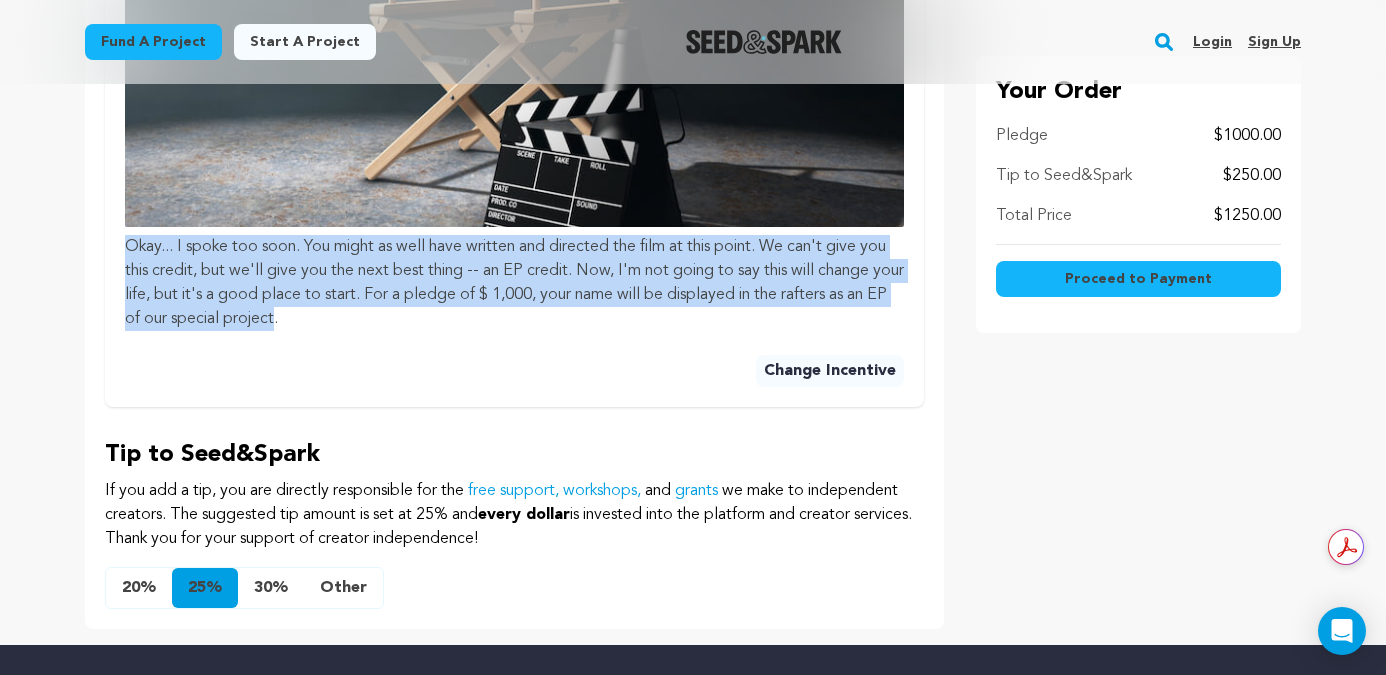drag, startPoint x: 319, startPoint y: 322, endPoint x: 97, endPoint y: 252, distance: 232.77457 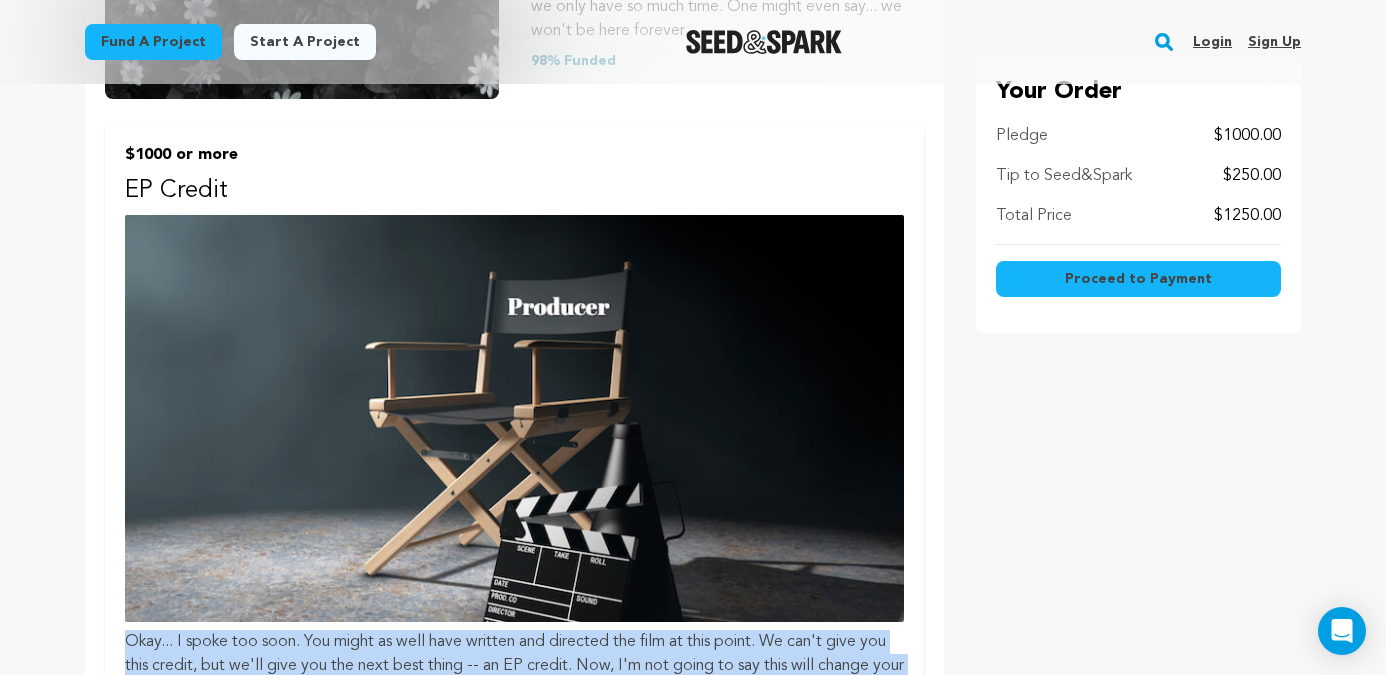 scroll, scrollTop: 500, scrollLeft: 0, axis: vertical 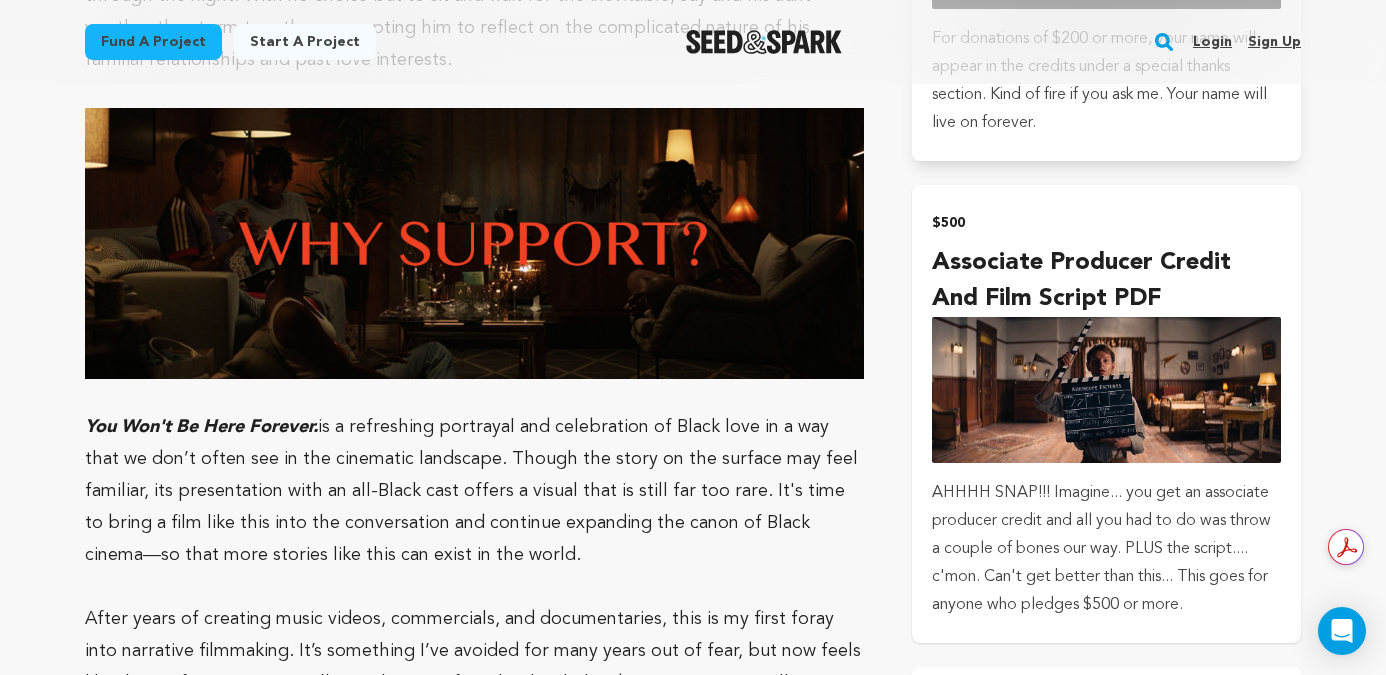 click on "AHHHH SNAP!!! Imagine... you get an associate producer credit and all you had to do was throw a couple of bones our way. PLUS the script.... c'mon. Can't get better than this... This goes for anyone who pledges $500 or more." at bounding box center [1106, 549] 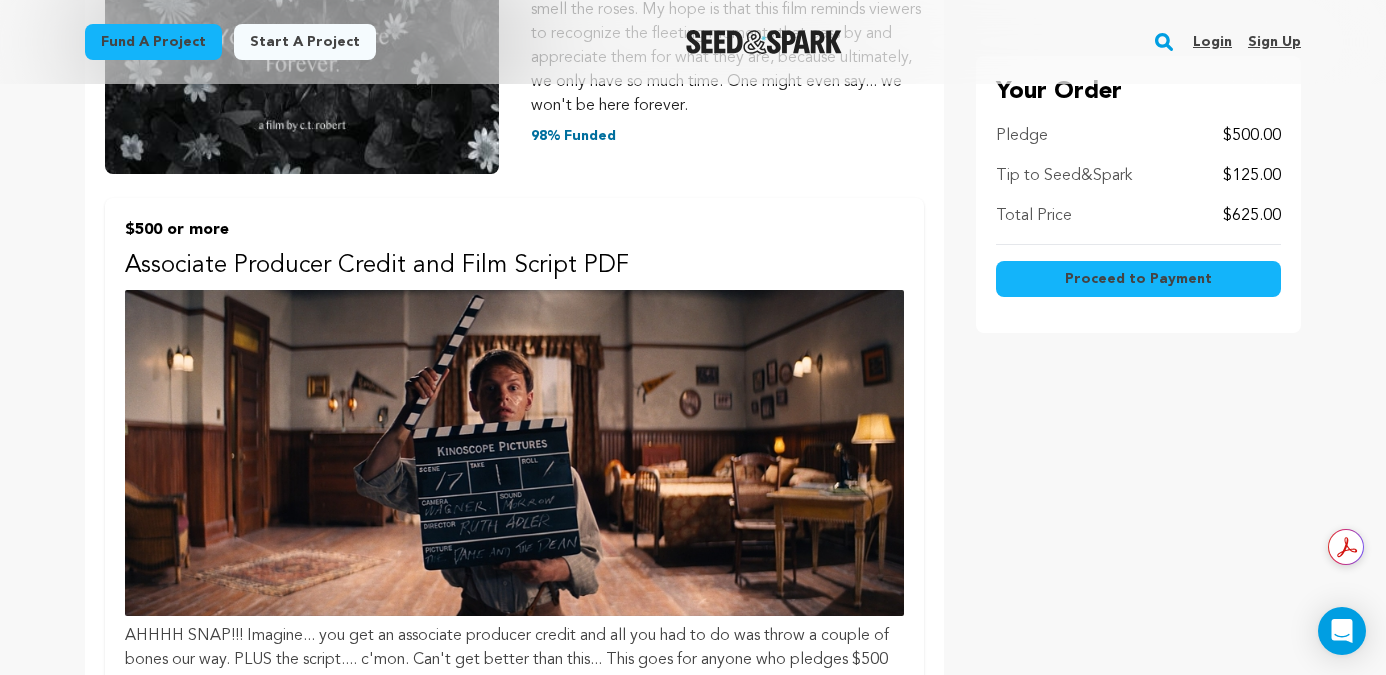 scroll, scrollTop: 461, scrollLeft: 0, axis: vertical 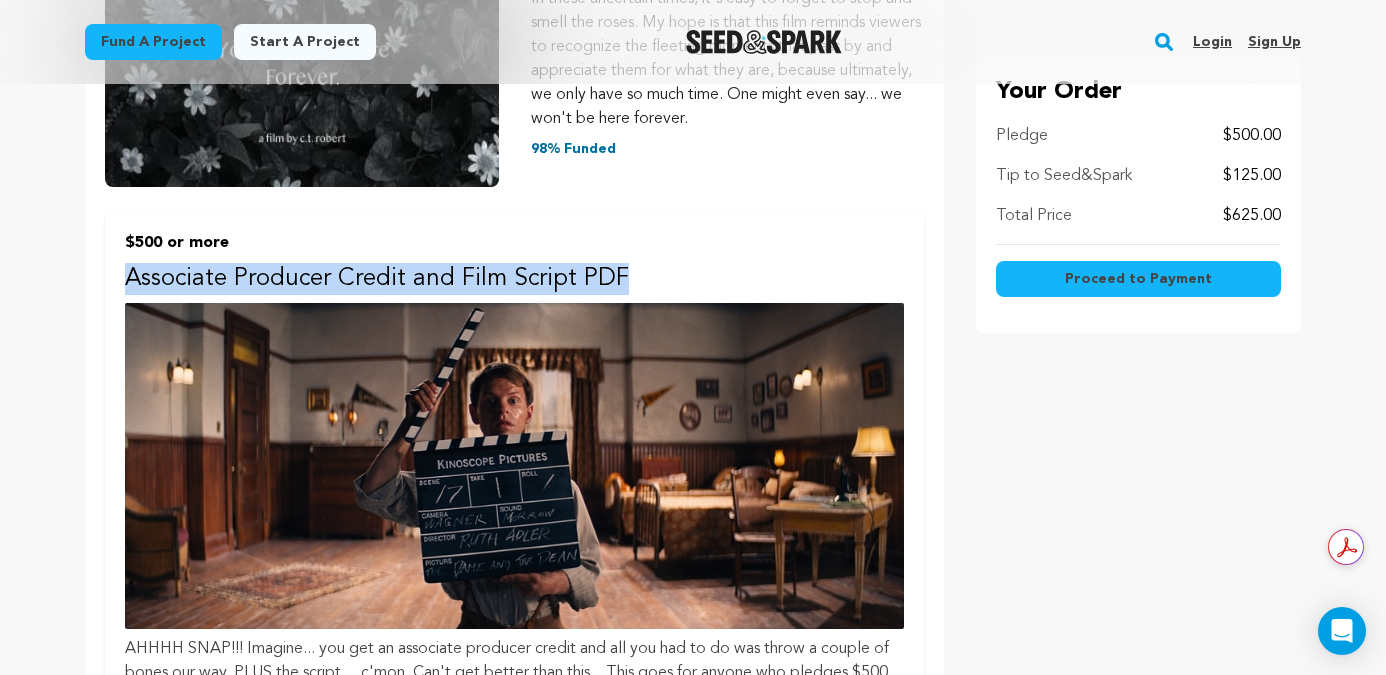 drag, startPoint x: 650, startPoint y: 279, endPoint x: 100, endPoint y: 265, distance: 550.17816 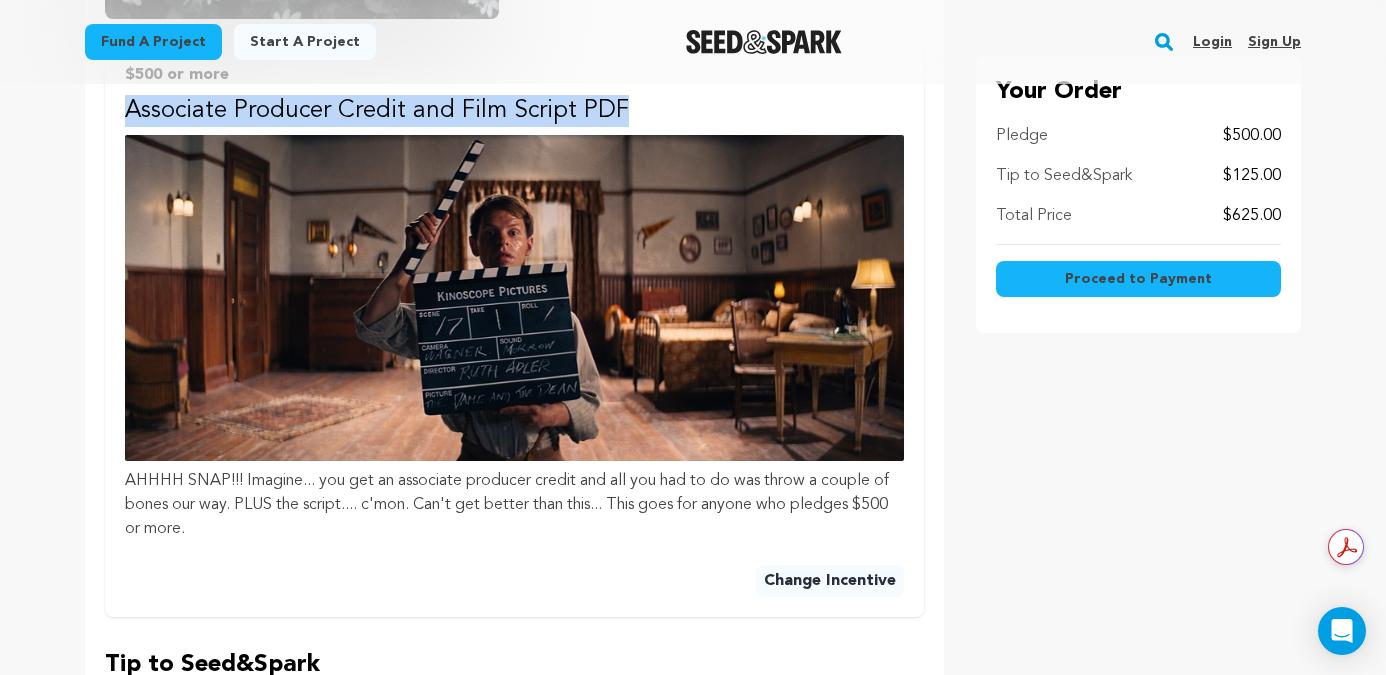 scroll, scrollTop: 647, scrollLeft: 0, axis: vertical 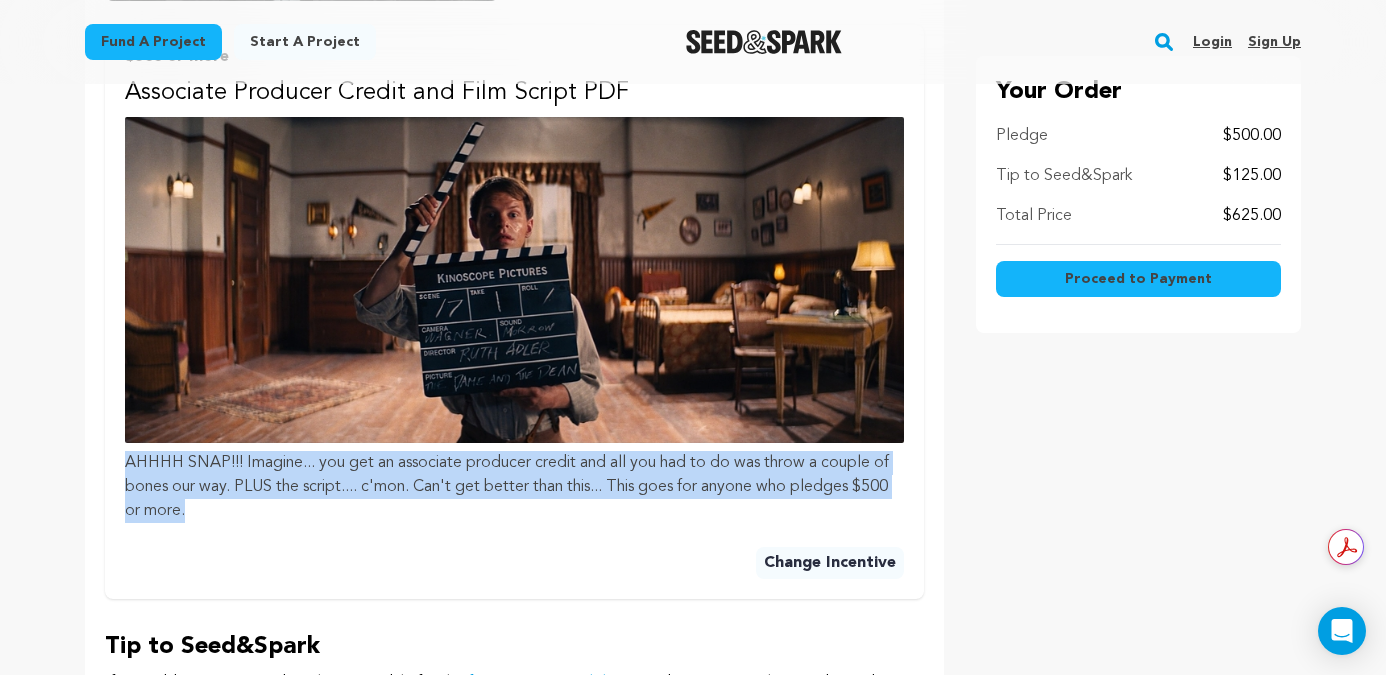 drag, startPoint x: 214, startPoint y: 518, endPoint x: 111, endPoint y: 468, distance: 114.494545 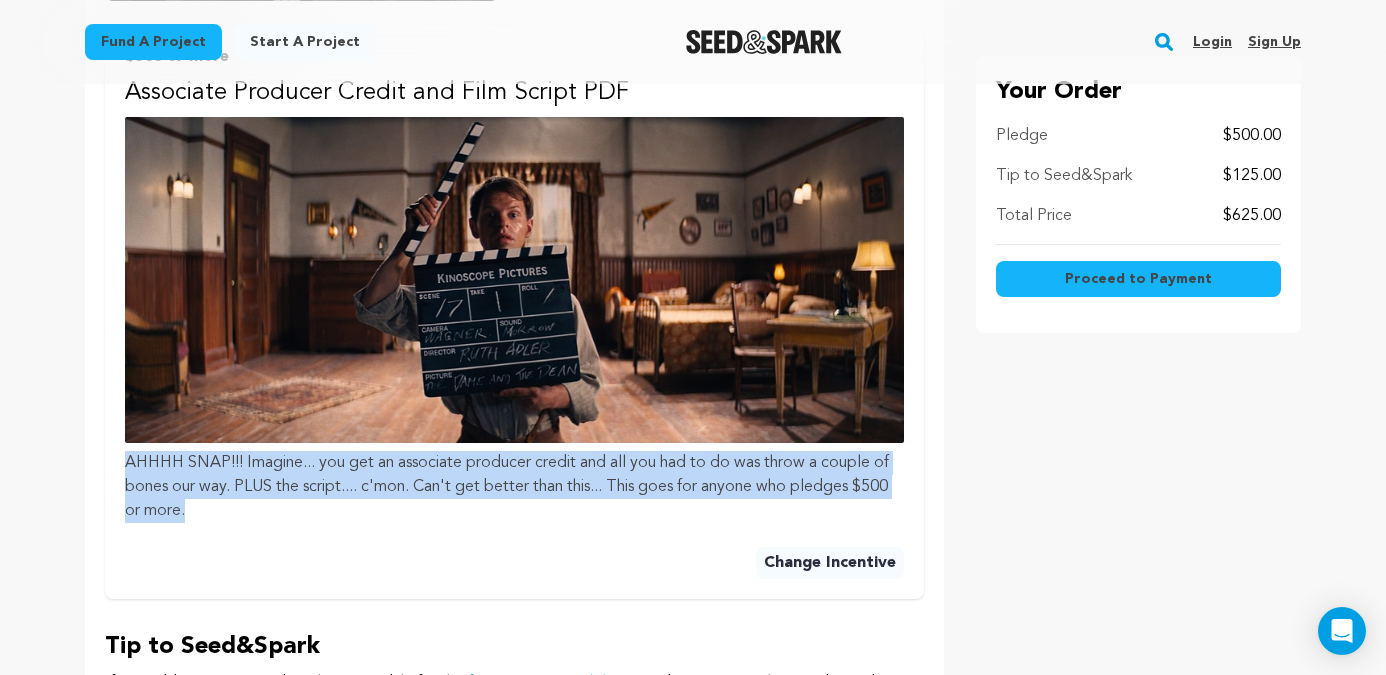 scroll, scrollTop: 0, scrollLeft: 0, axis: both 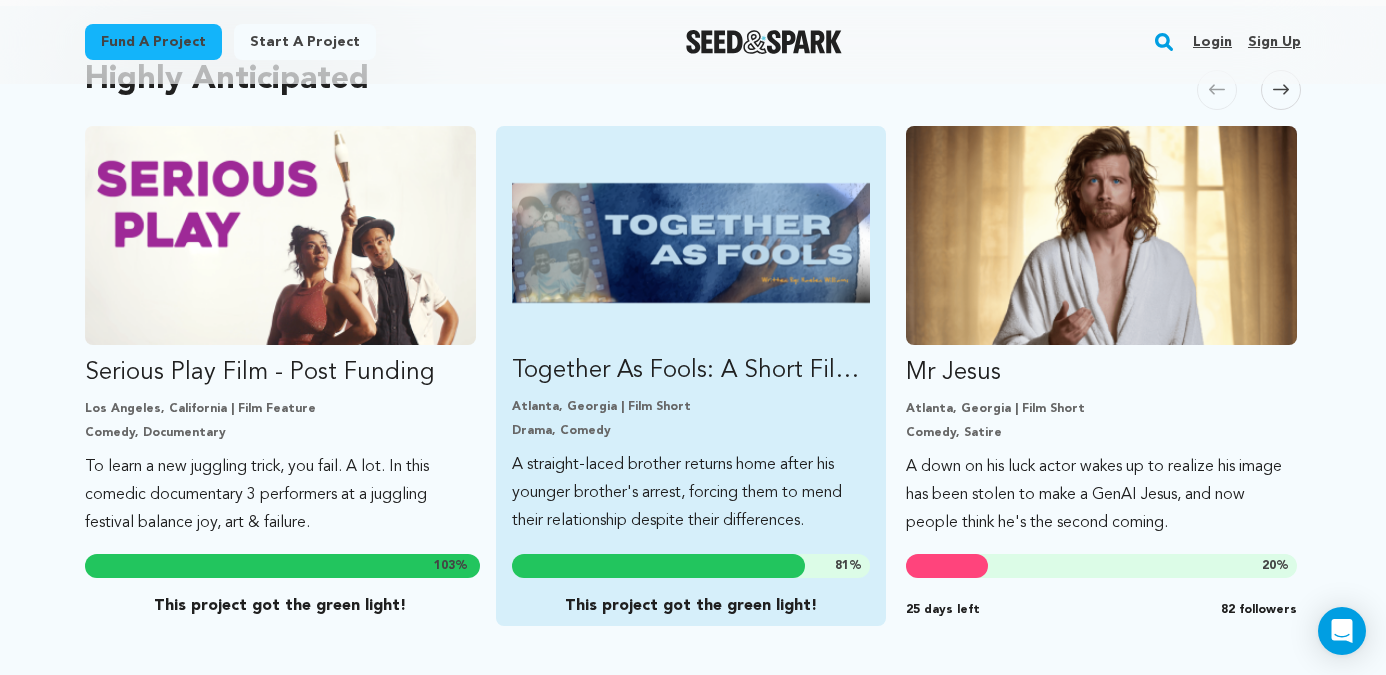 click at bounding box center [691, 242] 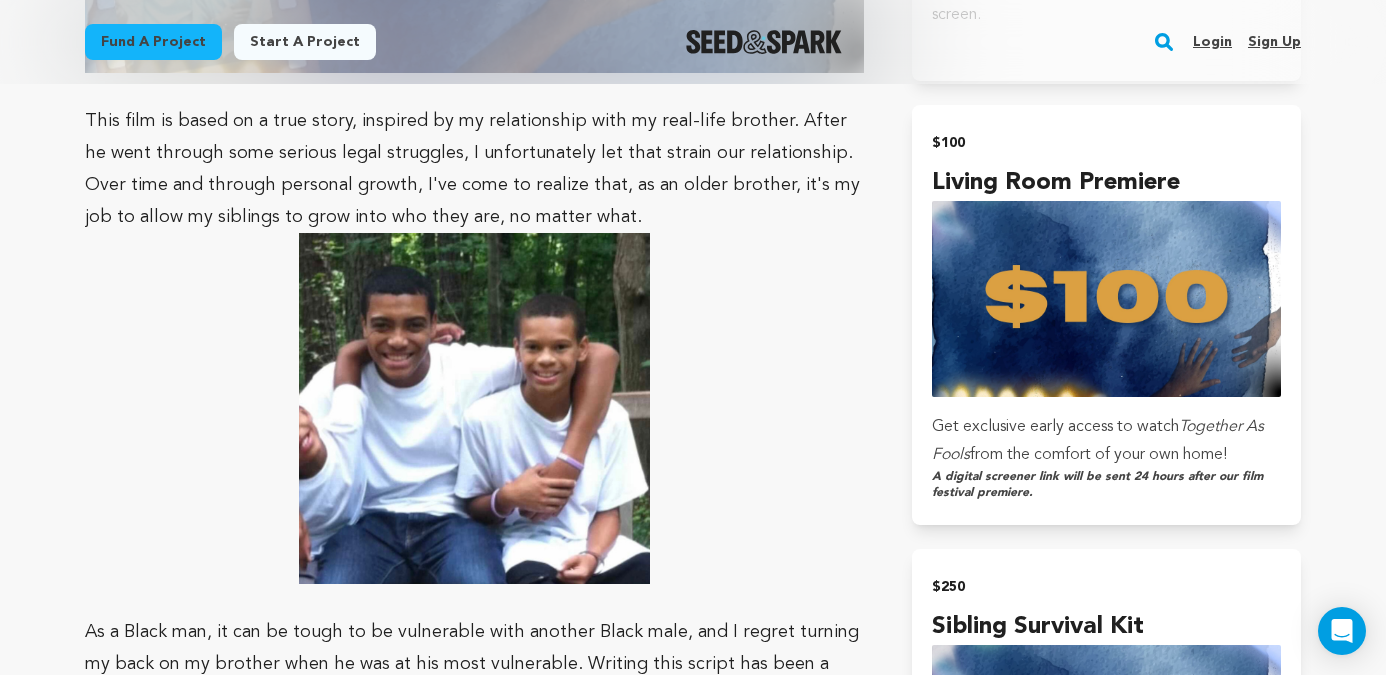 scroll, scrollTop: 3095, scrollLeft: 0, axis: vertical 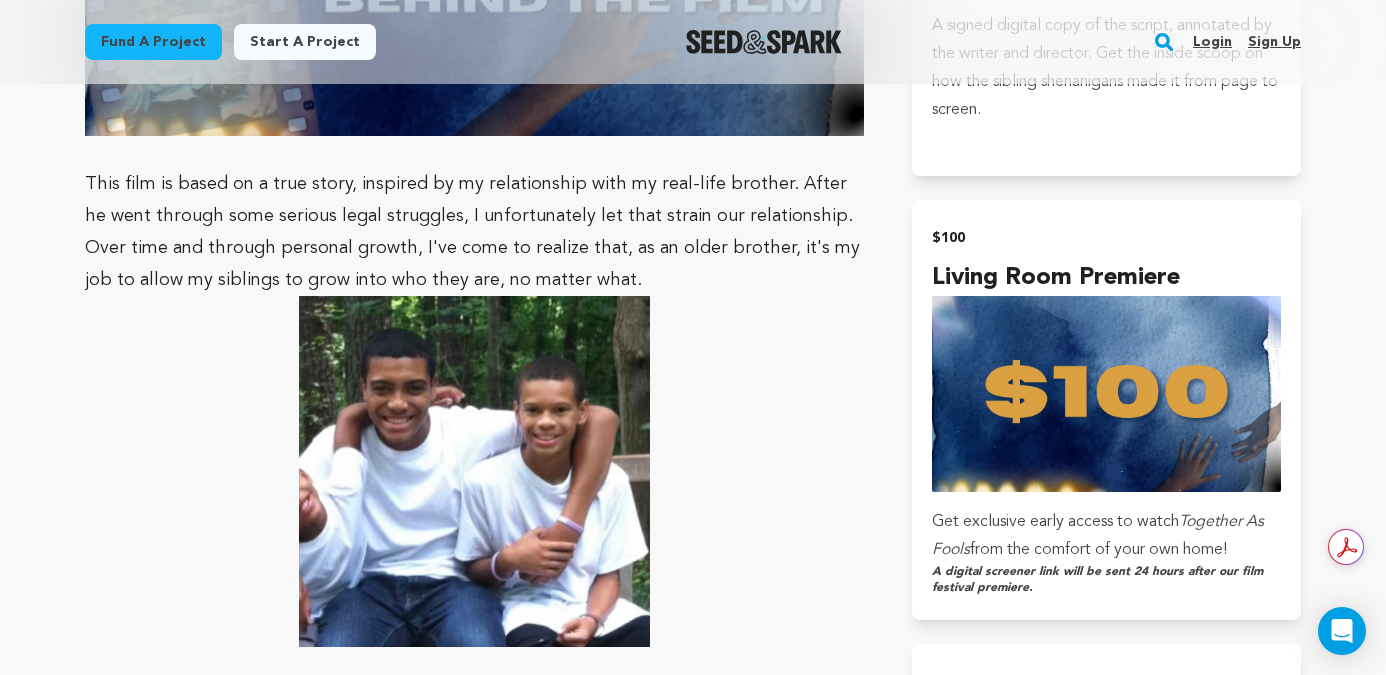 click on "Fund a project" at bounding box center [153, 42] 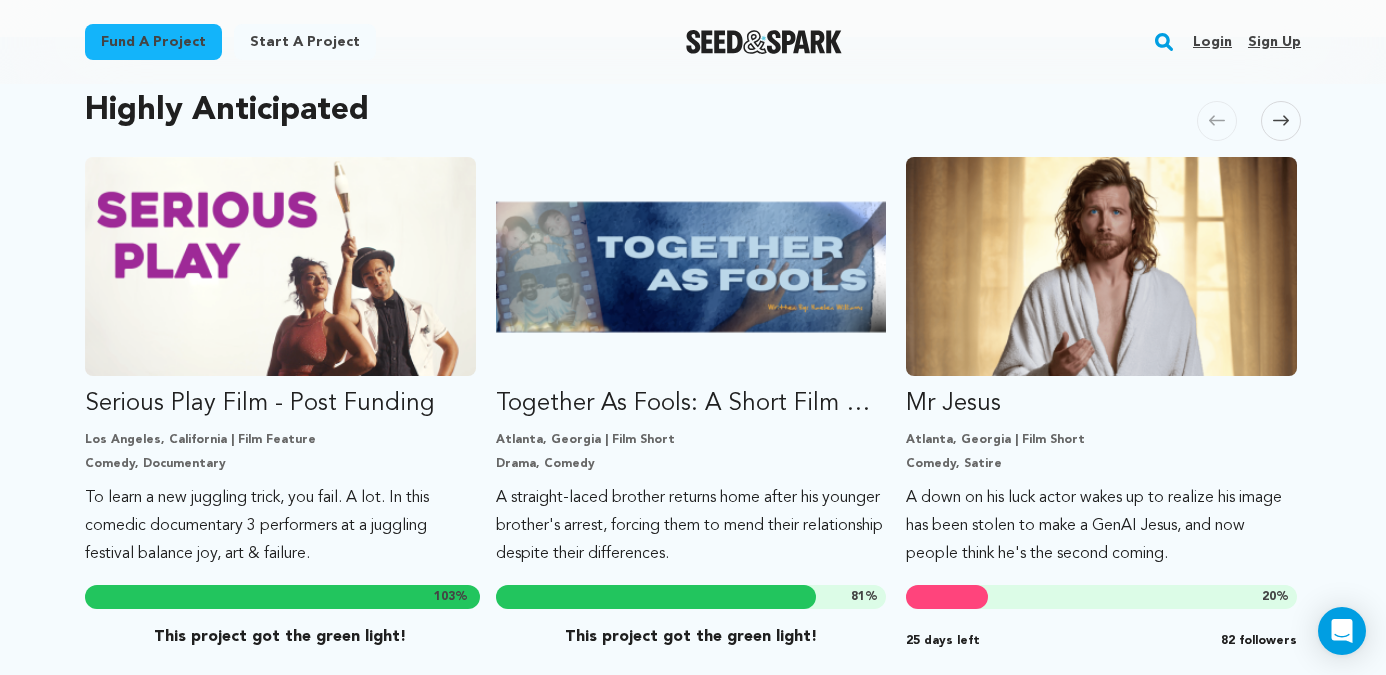 scroll, scrollTop: 1188, scrollLeft: 0, axis: vertical 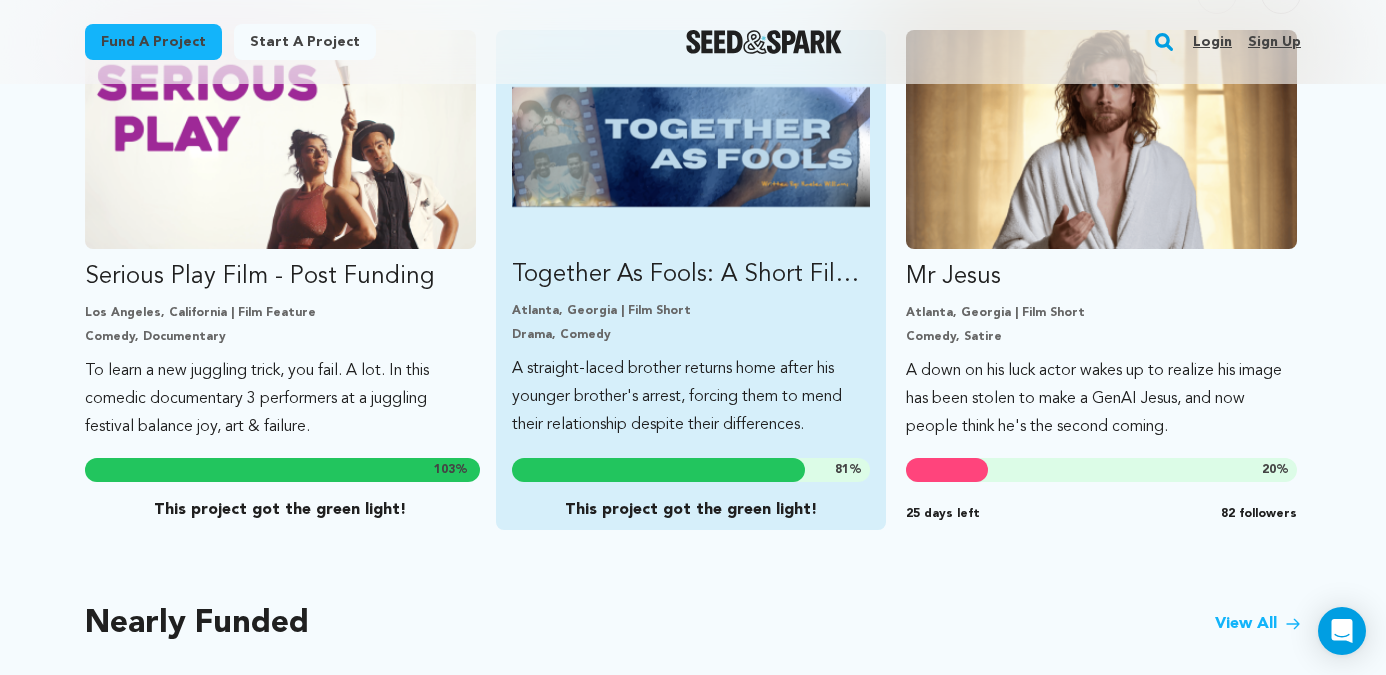 click on "Together As Fools: A Short Film About Brotherhood" at bounding box center (691, 275) 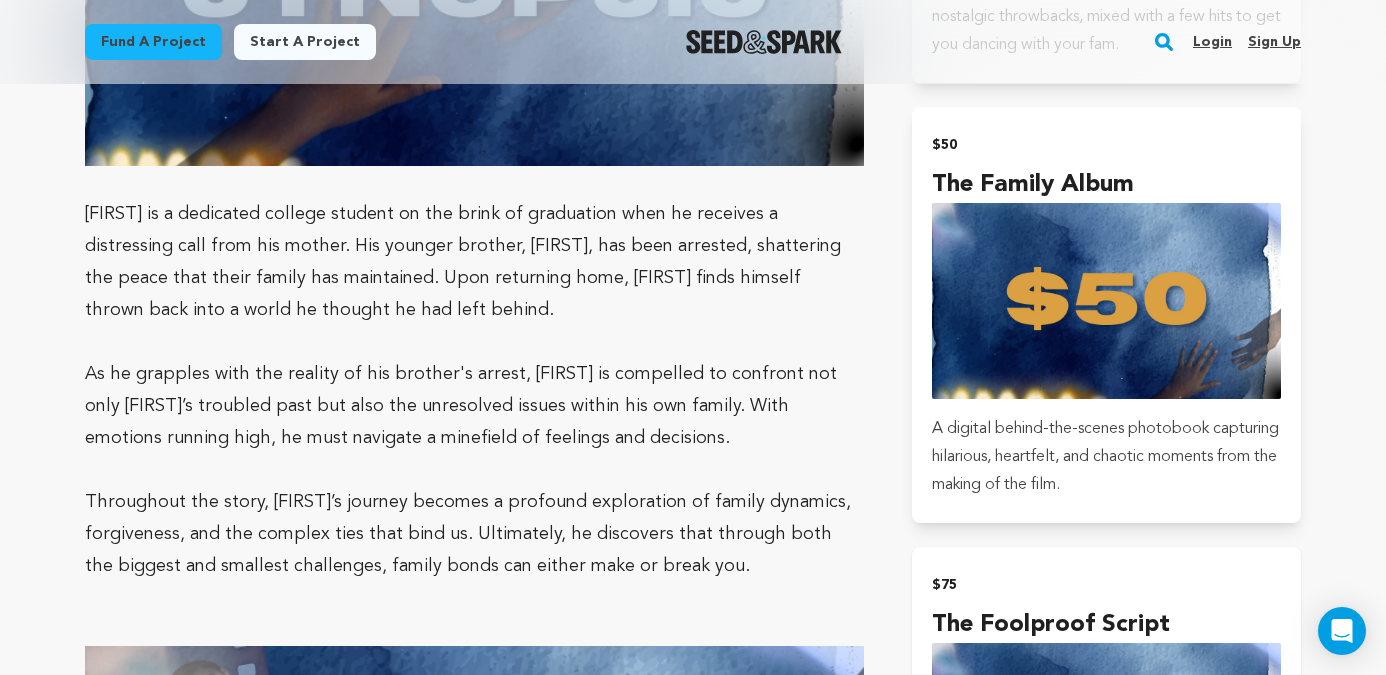 scroll, scrollTop: 2042, scrollLeft: 0, axis: vertical 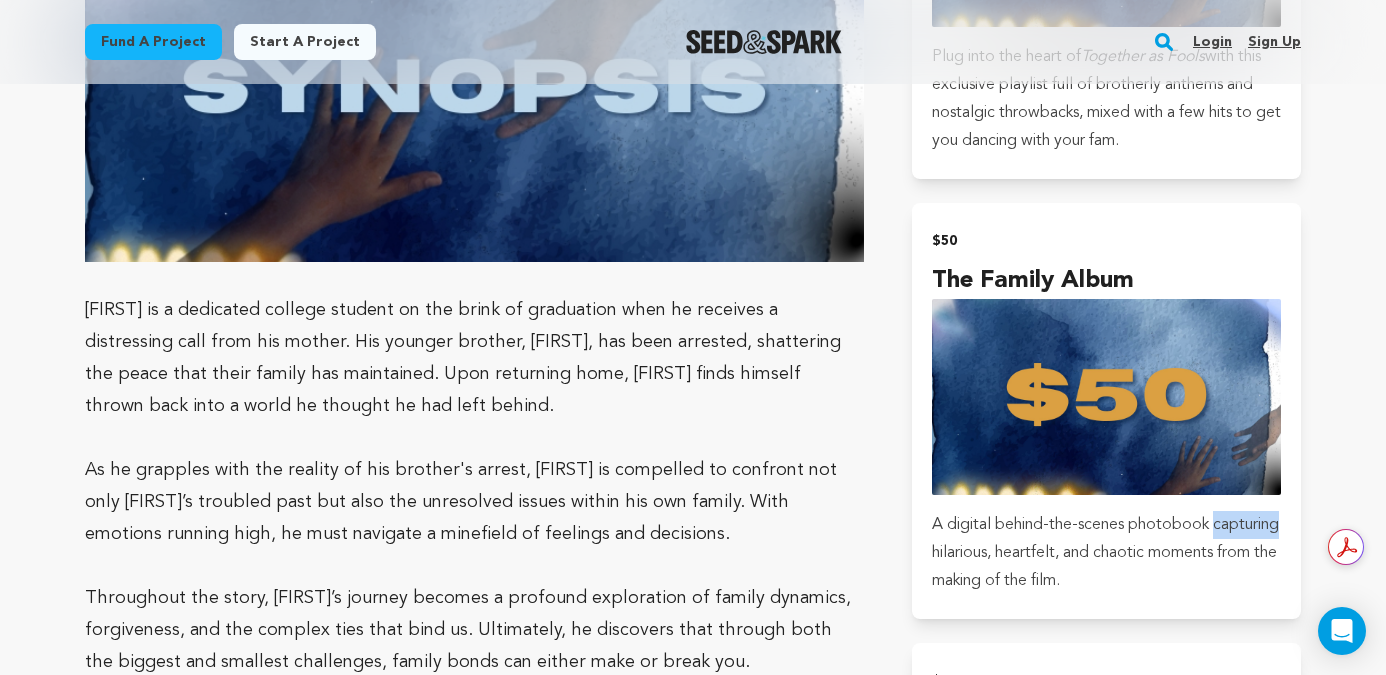 click on "Fund a project" at bounding box center (153, 42) 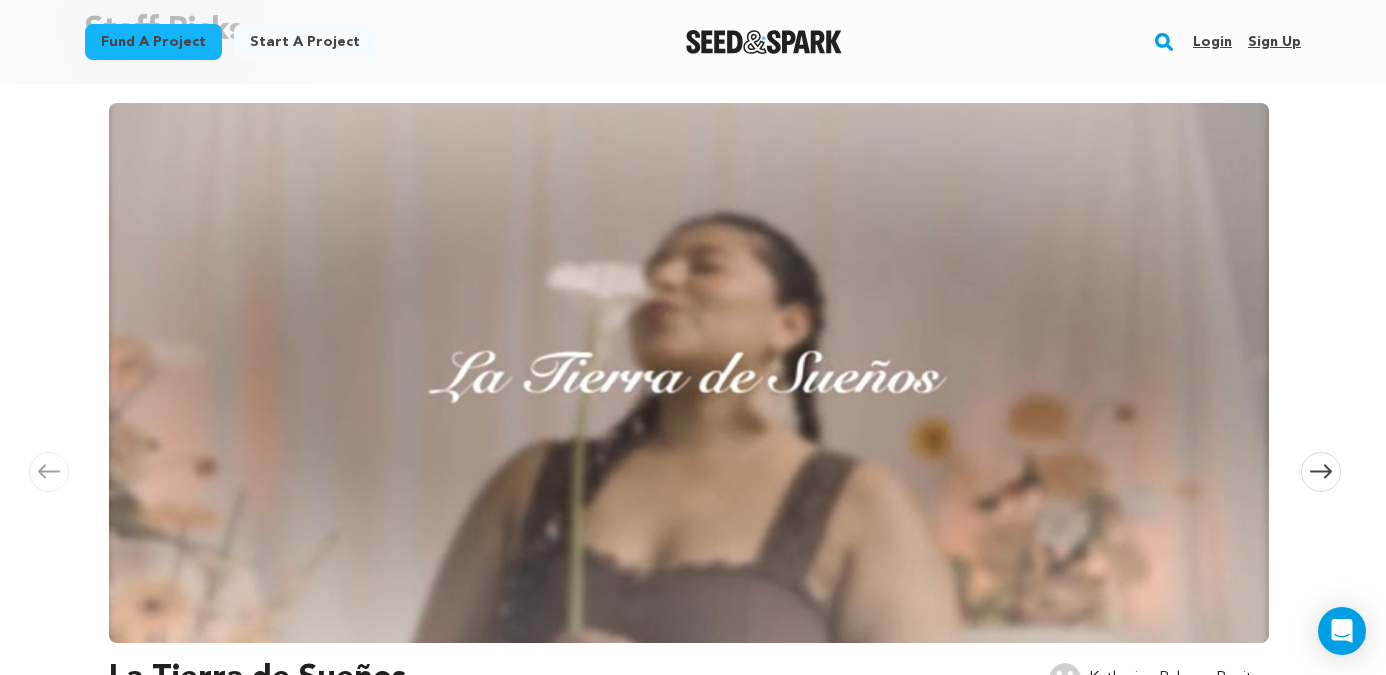 scroll, scrollTop: 447, scrollLeft: 0, axis: vertical 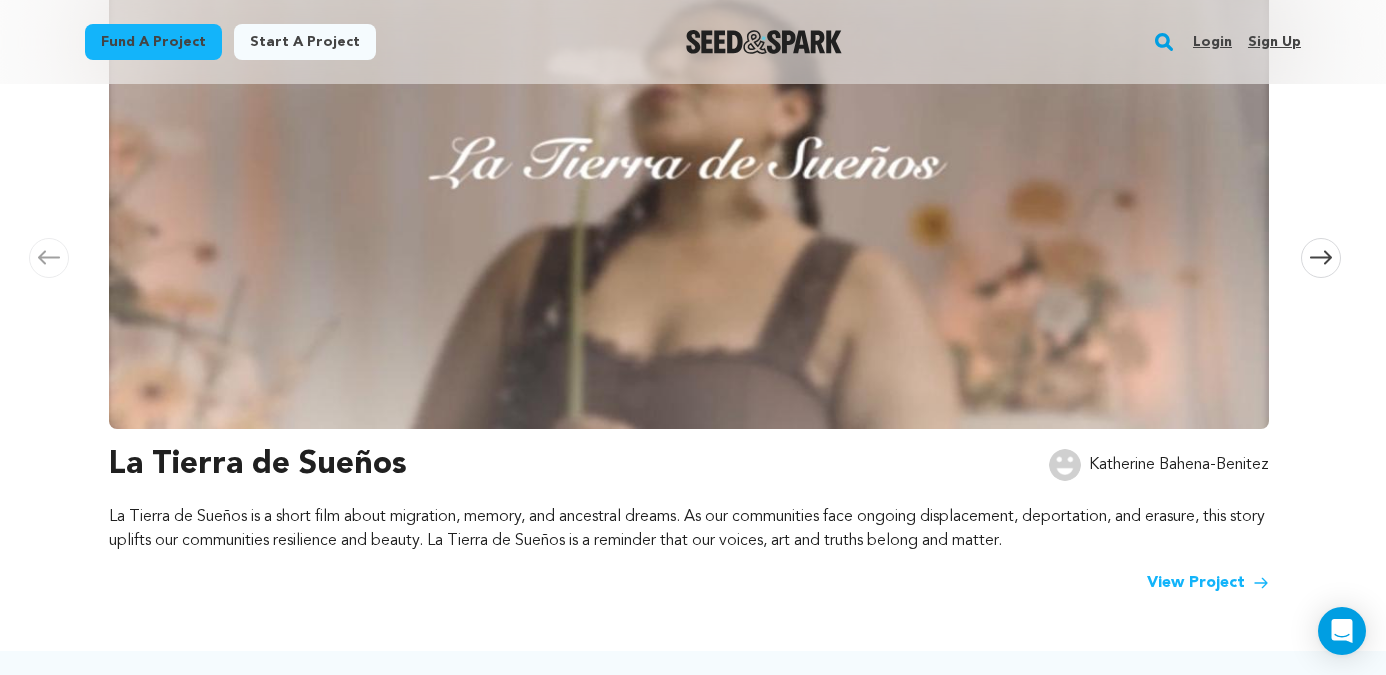 click at bounding box center [689, 159] 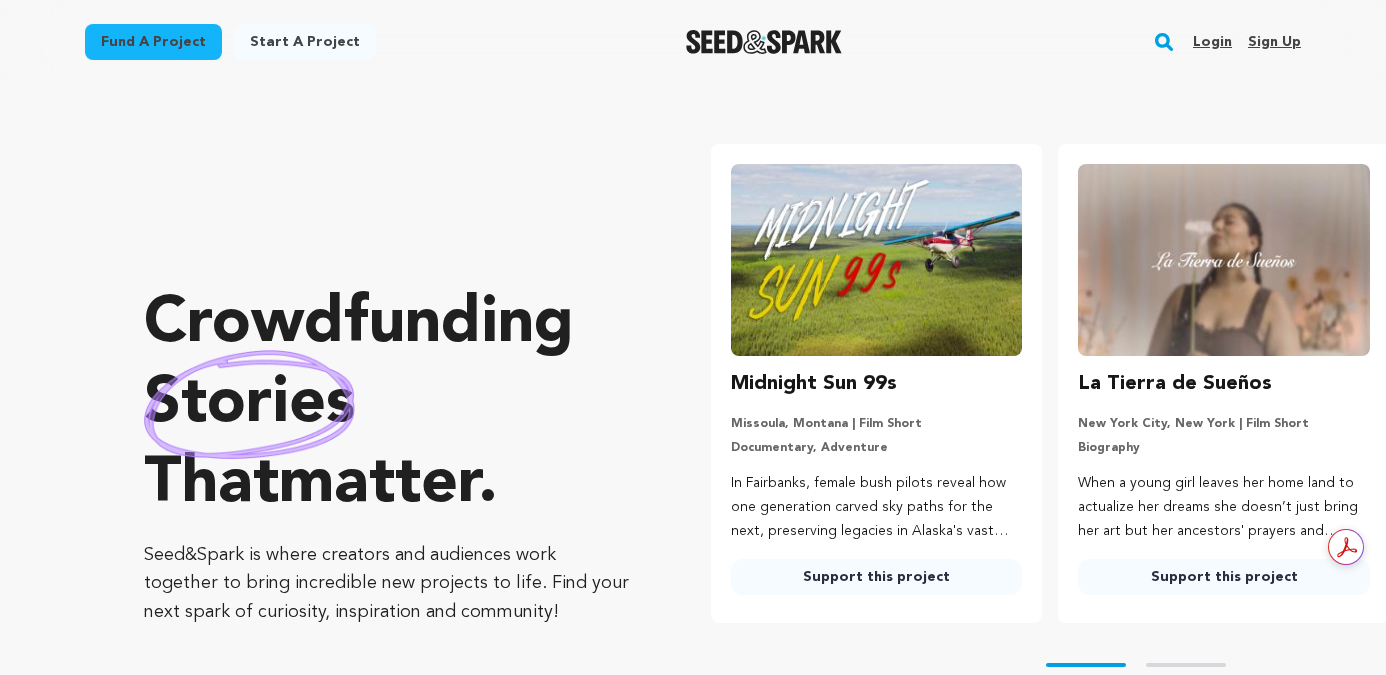 scroll, scrollTop: 0, scrollLeft: 0, axis: both 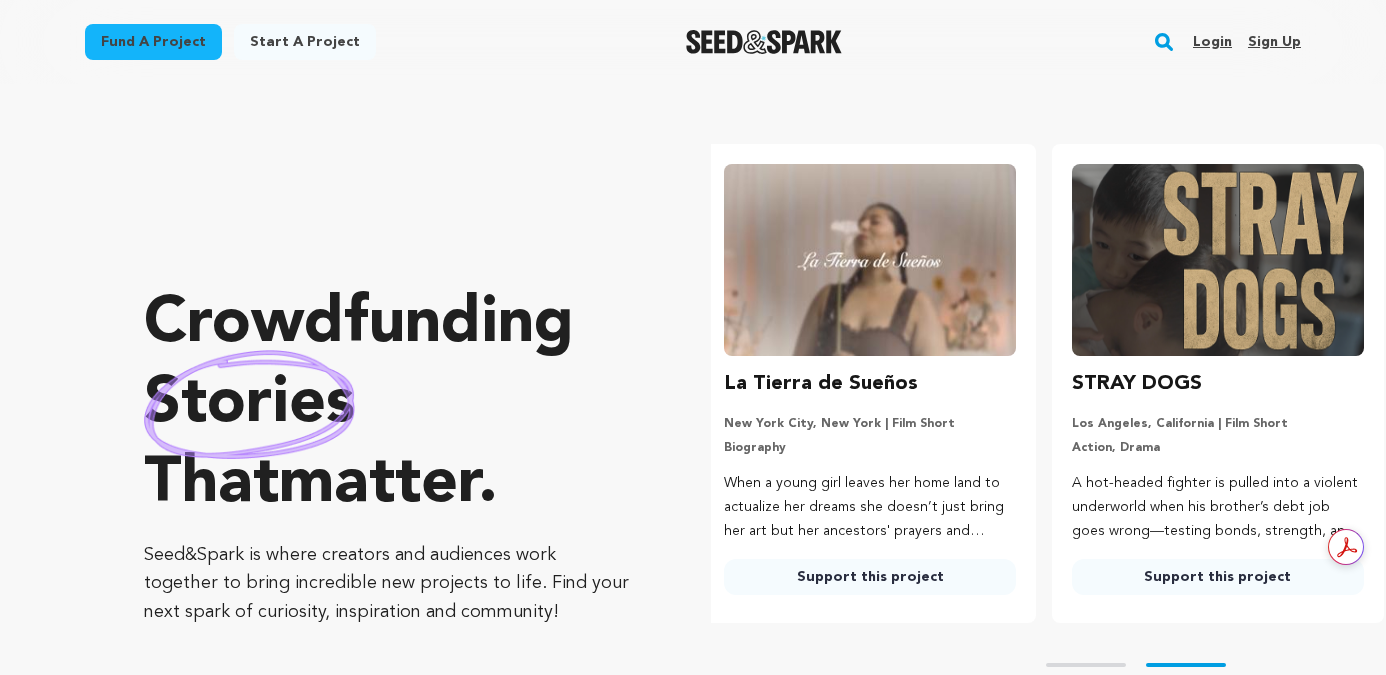 click on "Fund a project" at bounding box center (153, 42) 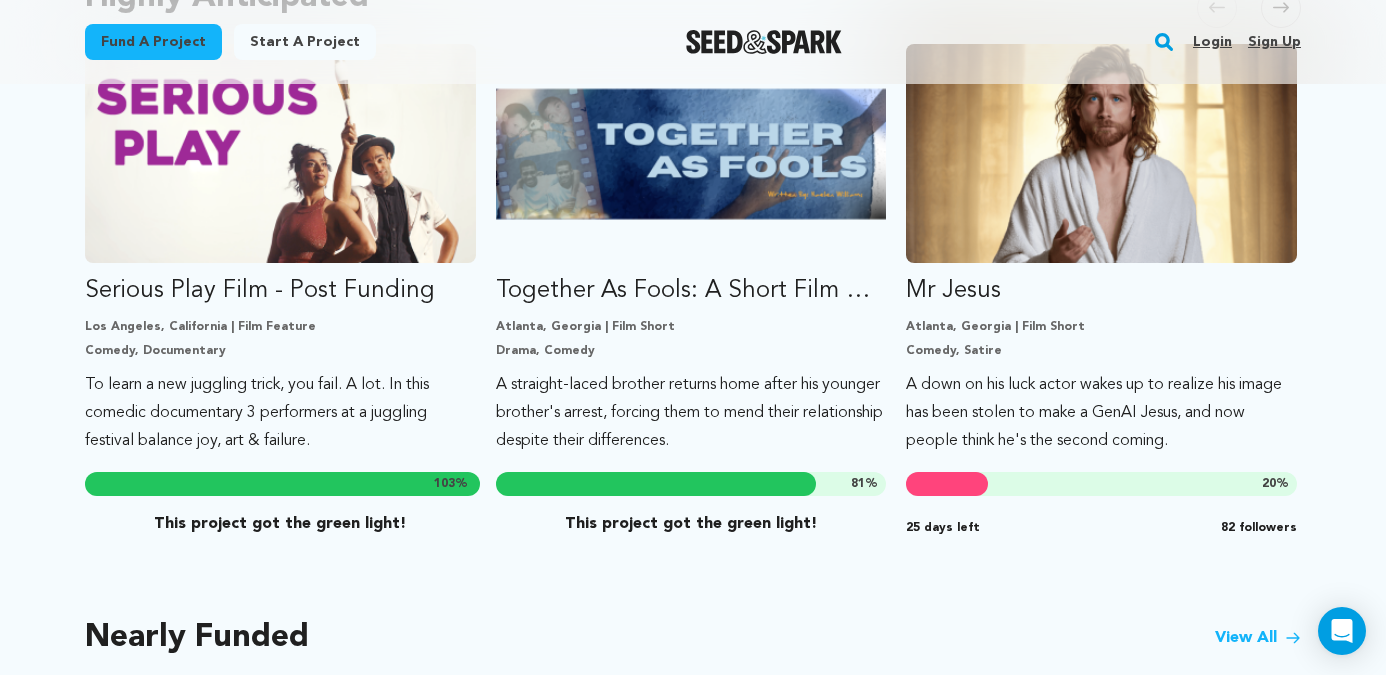 scroll, scrollTop: 1190, scrollLeft: 0, axis: vertical 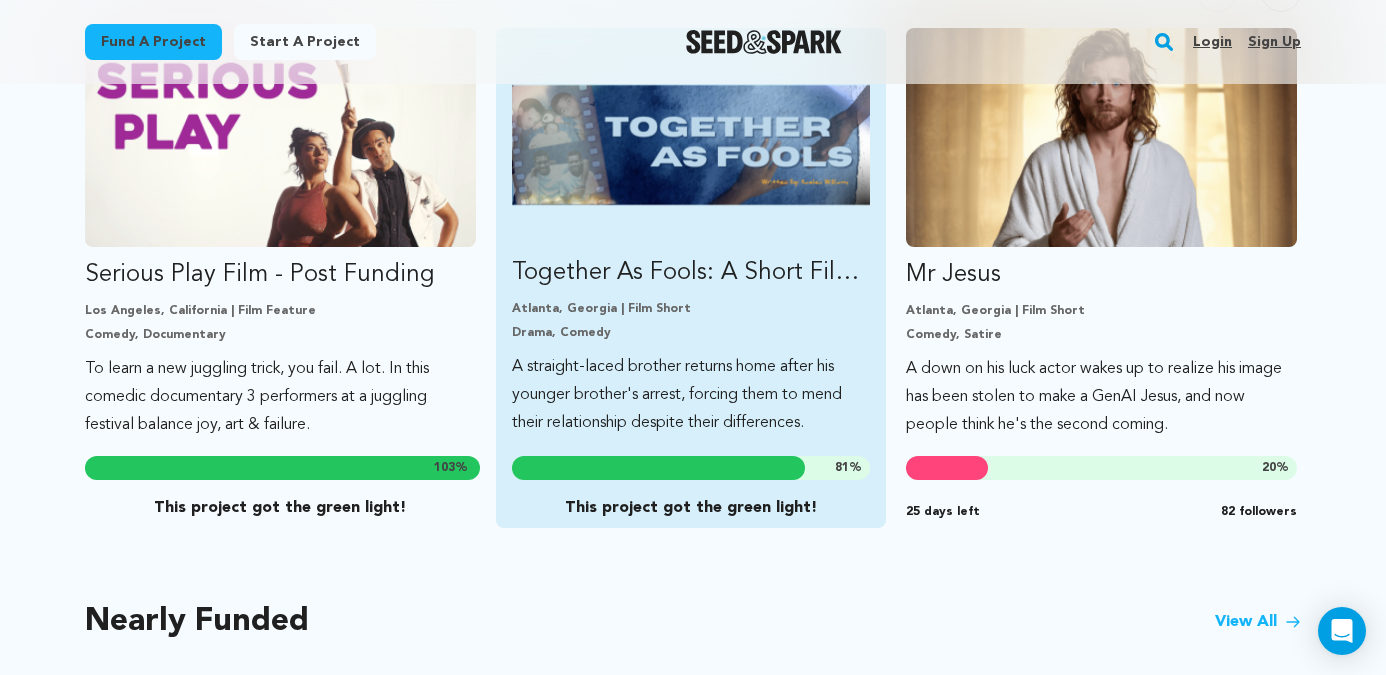 click on "Together As Fools: A Short Film About Brotherhood" at bounding box center (691, 273) 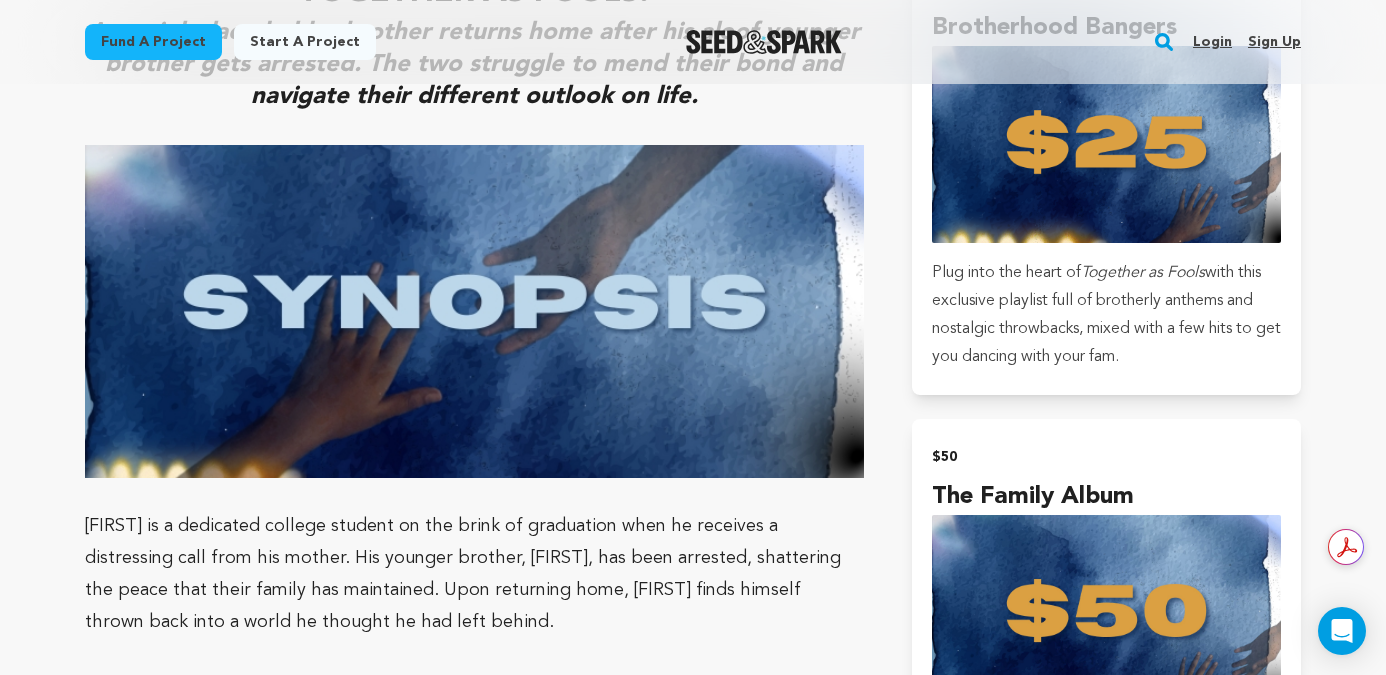 scroll, scrollTop: 2086, scrollLeft: 0, axis: vertical 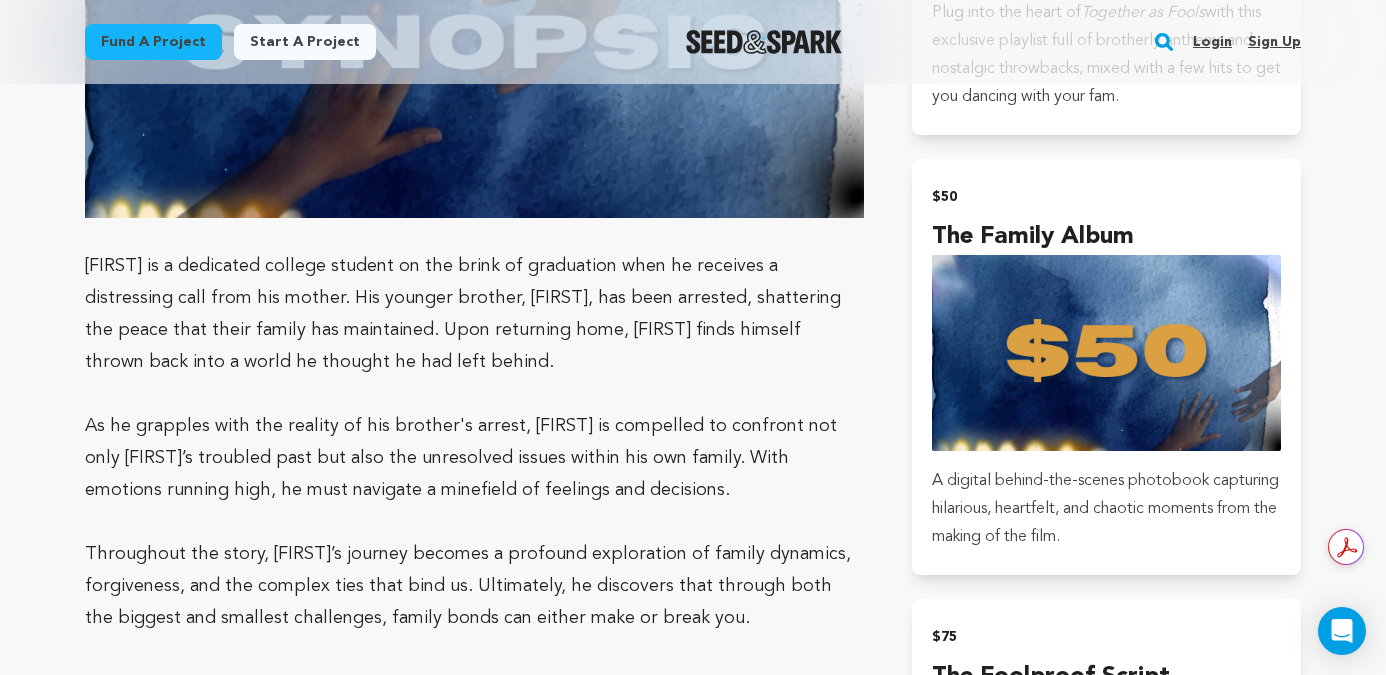 click at bounding box center [474, 522] 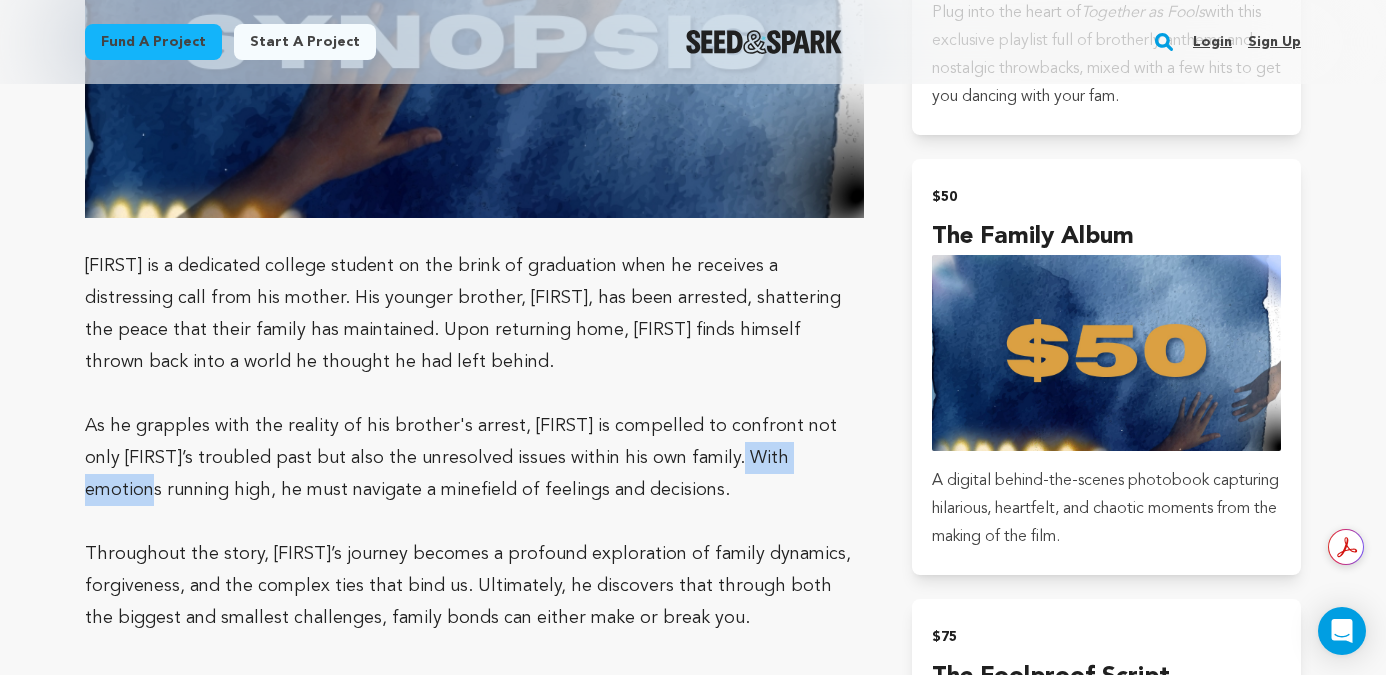 drag, startPoint x: 704, startPoint y: 400, endPoint x: 763, endPoint y: 401, distance: 59.008472 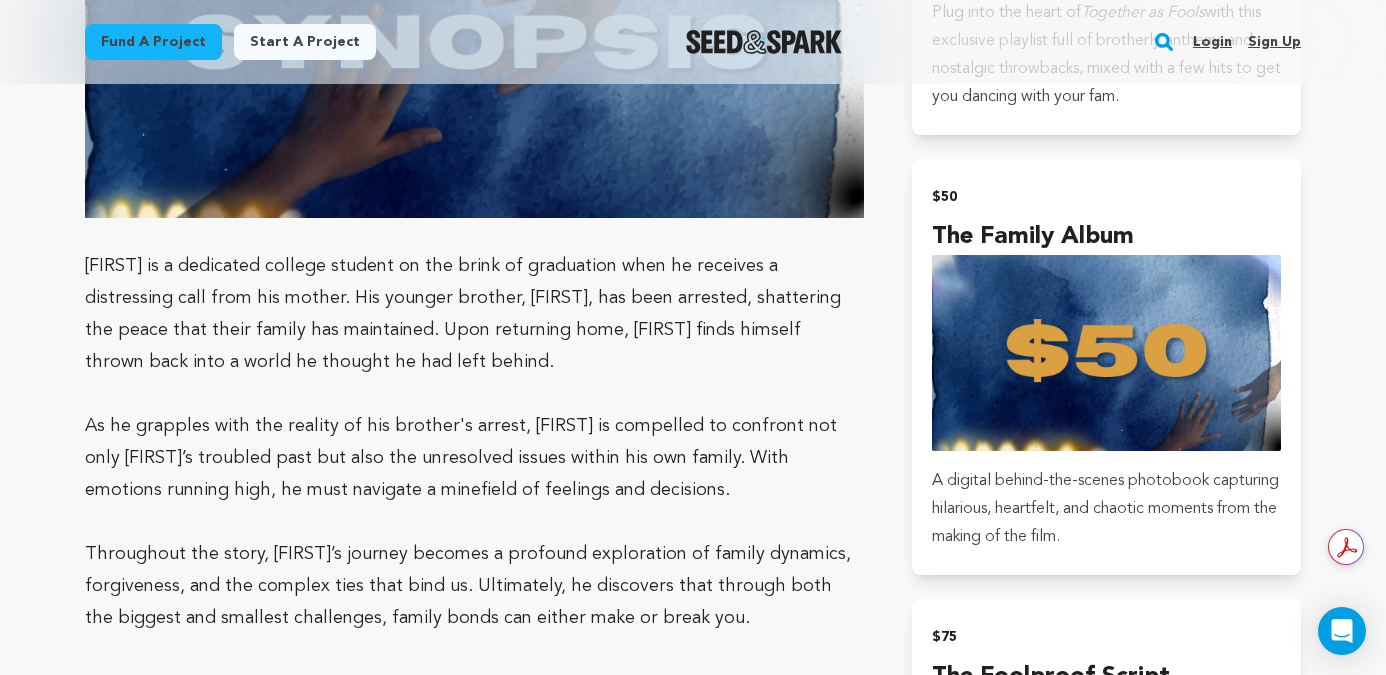 click on "As he grapples with the reality of his brother's arrest, [FIRST] is compelled to confront not only [FIRST]’s troubled past but also the unresolved issues within his own family. With emotions running high, he must navigate a minefield of feelings and decisions." at bounding box center (474, 458) 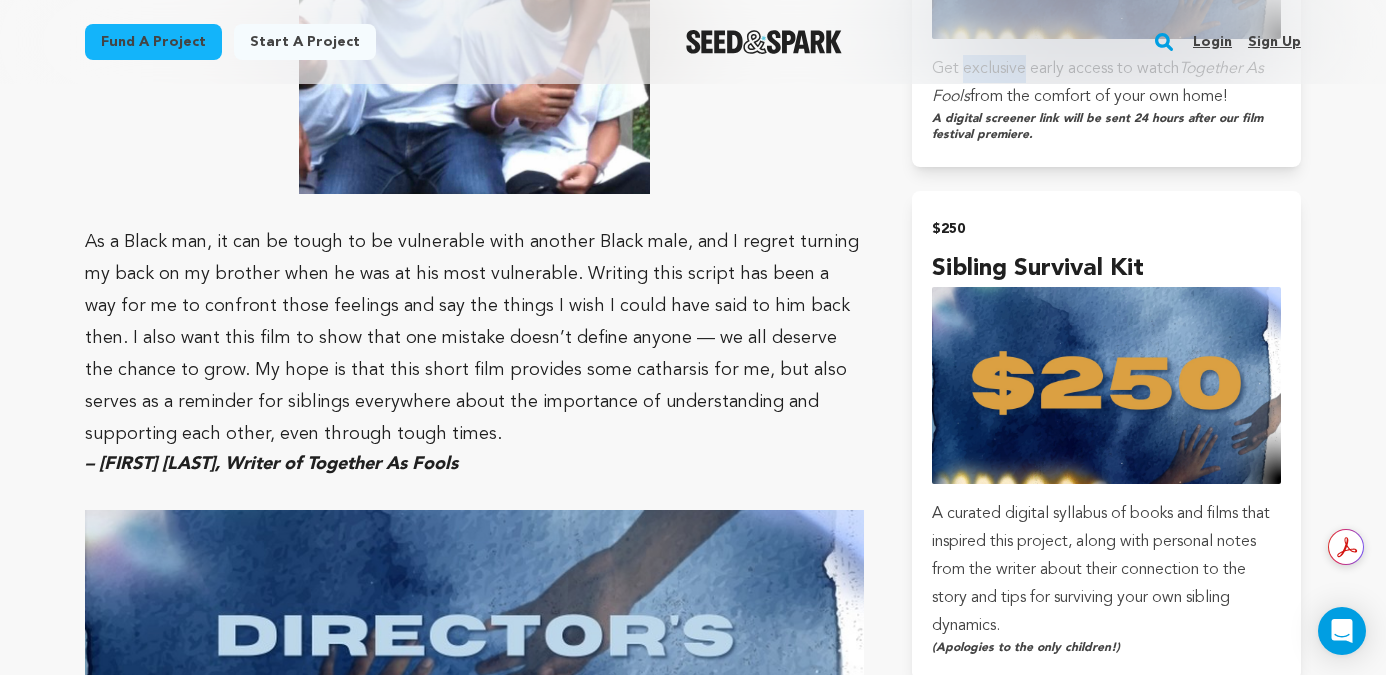 scroll, scrollTop: 3113, scrollLeft: 0, axis: vertical 